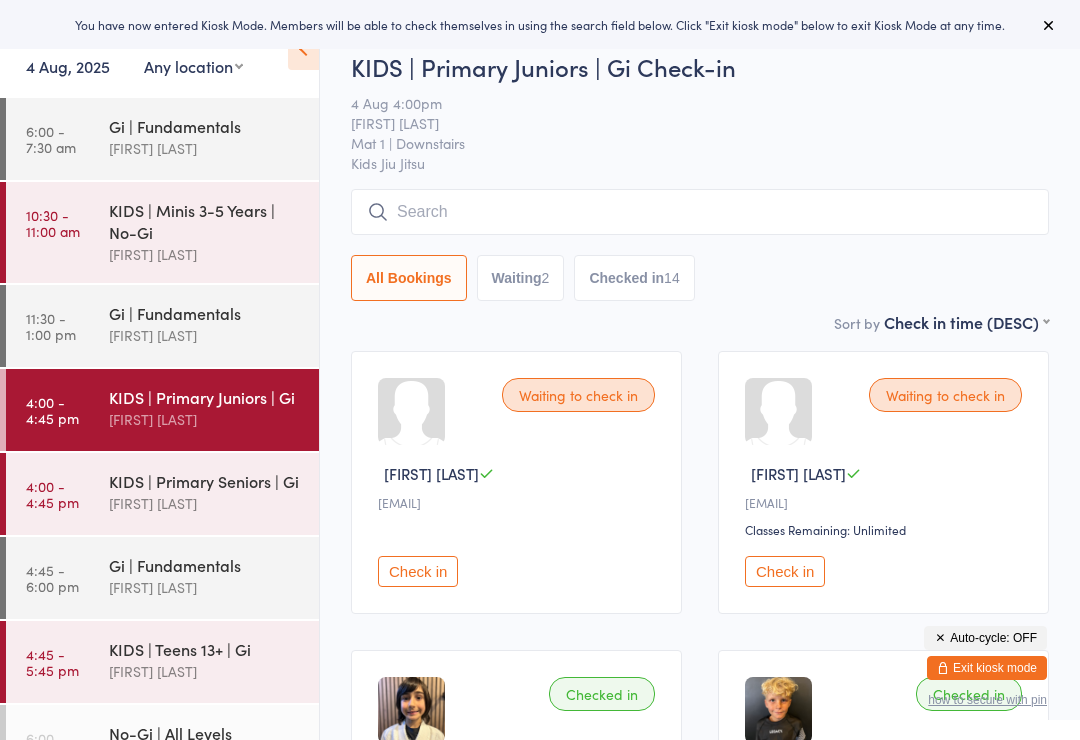 scroll, scrollTop: 0, scrollLeft: 0, axis: both 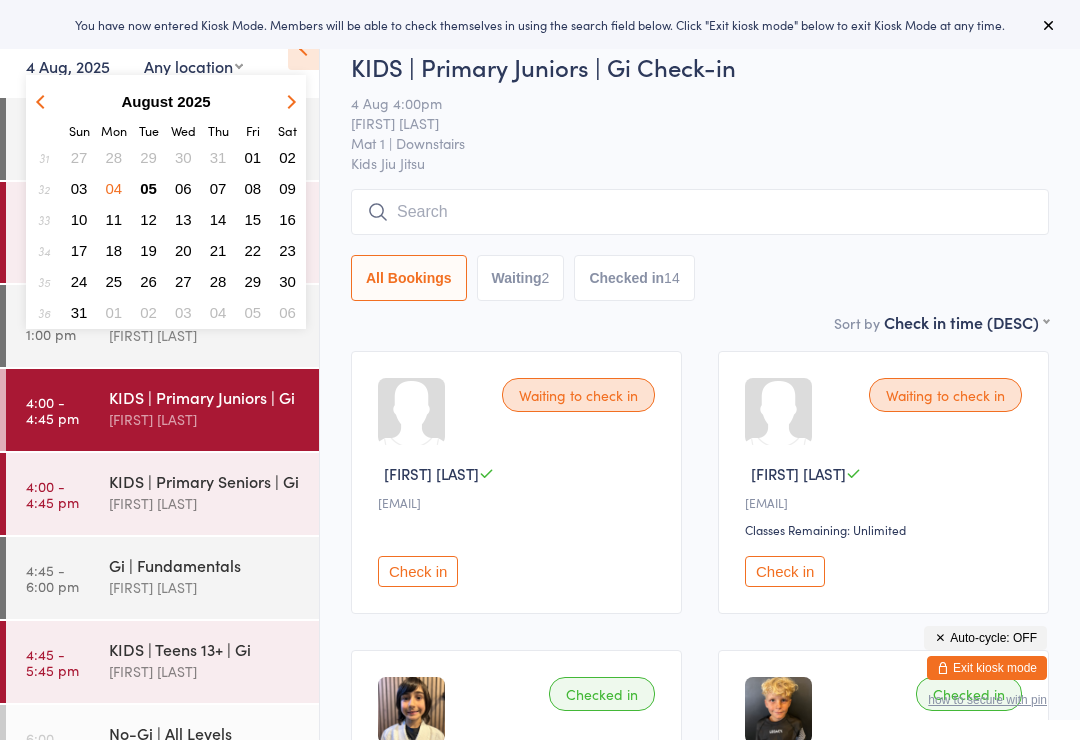 click on "4 Aug, 2025" at bounding box center (68, 66) 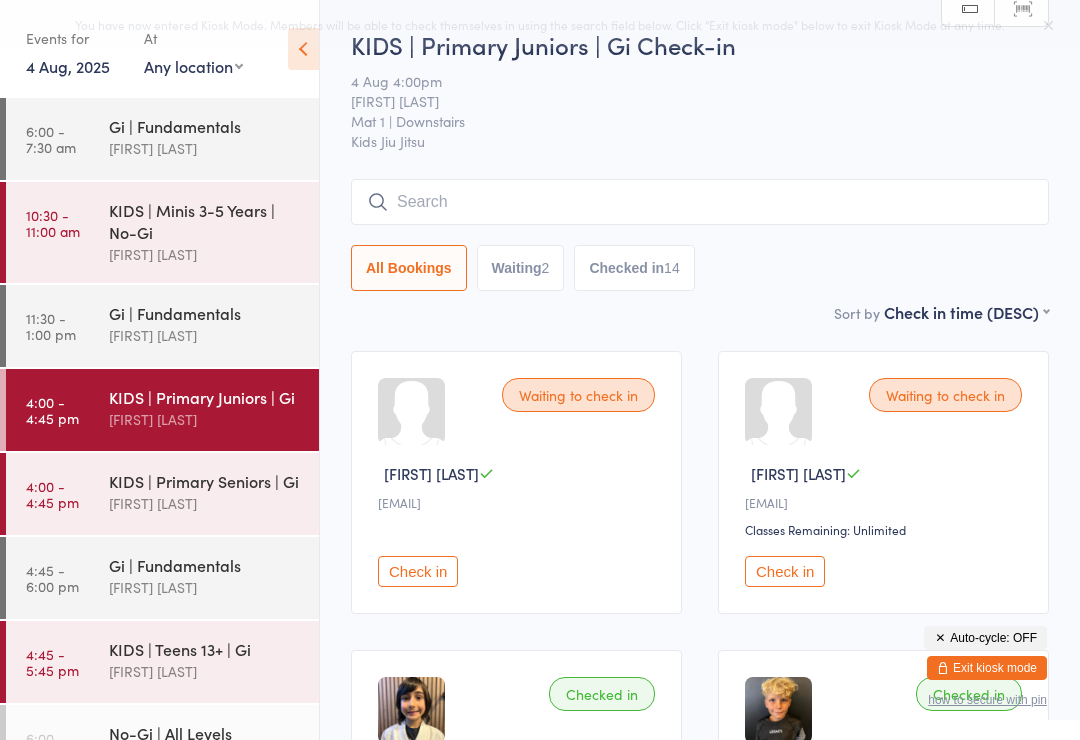 click on "4 Aug, 2025" at bounding box center [68, 66] 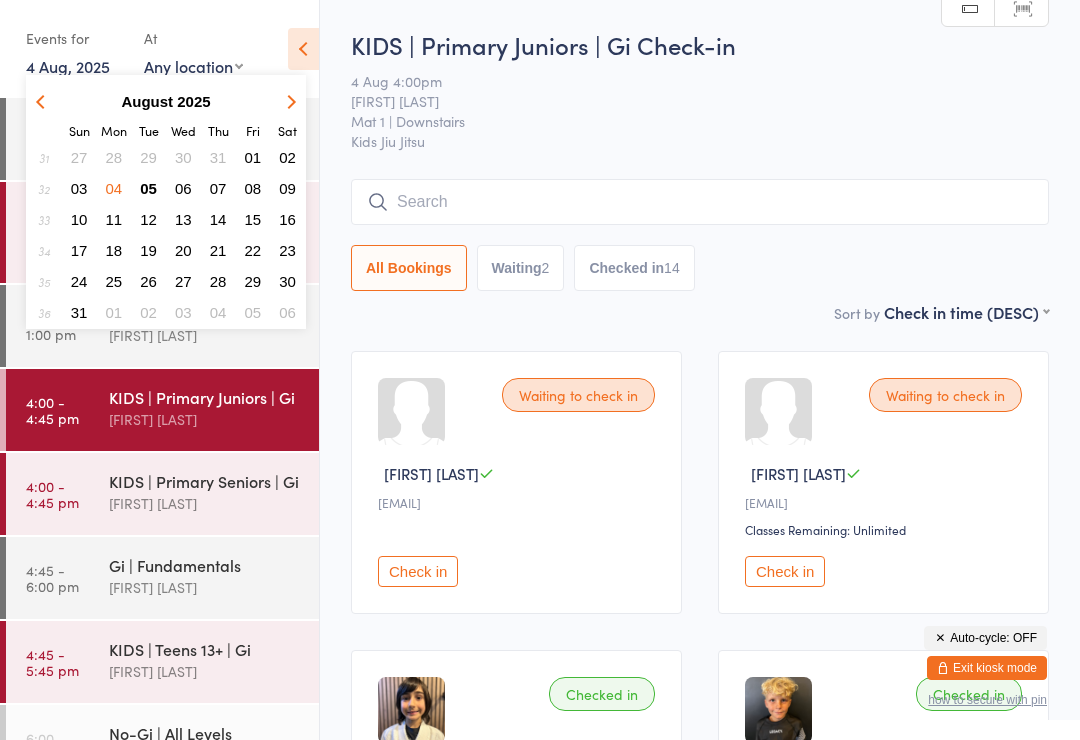 click on "05" at bounding box center [148, 188] 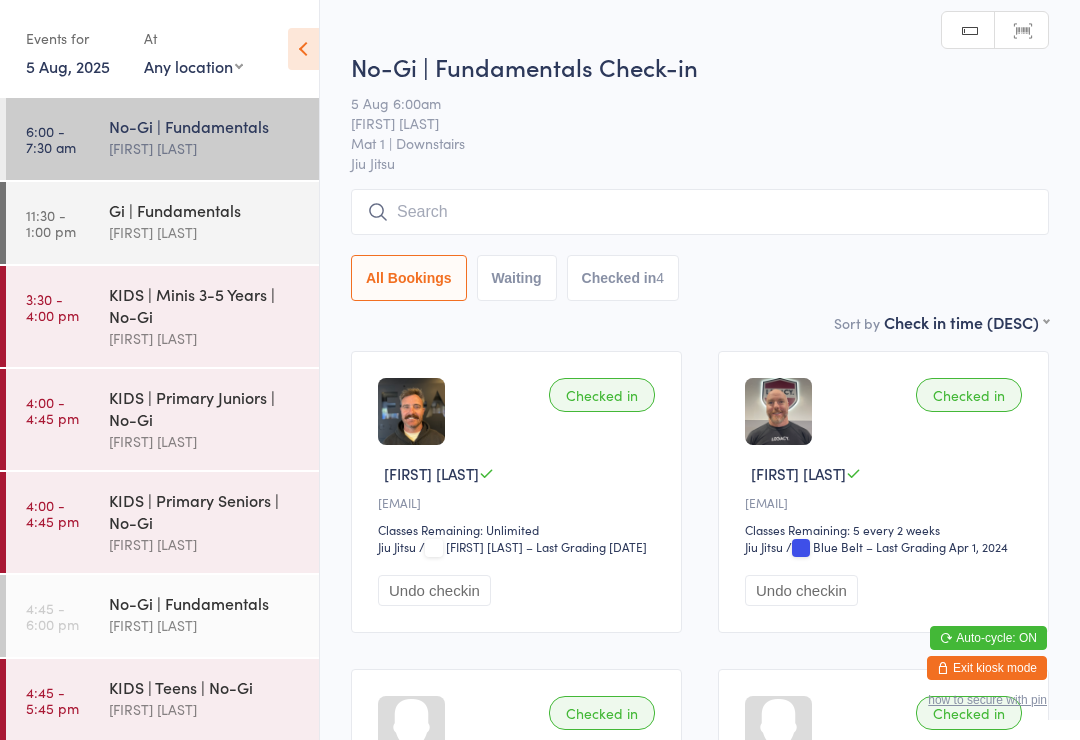 click on "KIDS | Minis 3-5 Years | No-Gi" at bounding box center (205, 305) 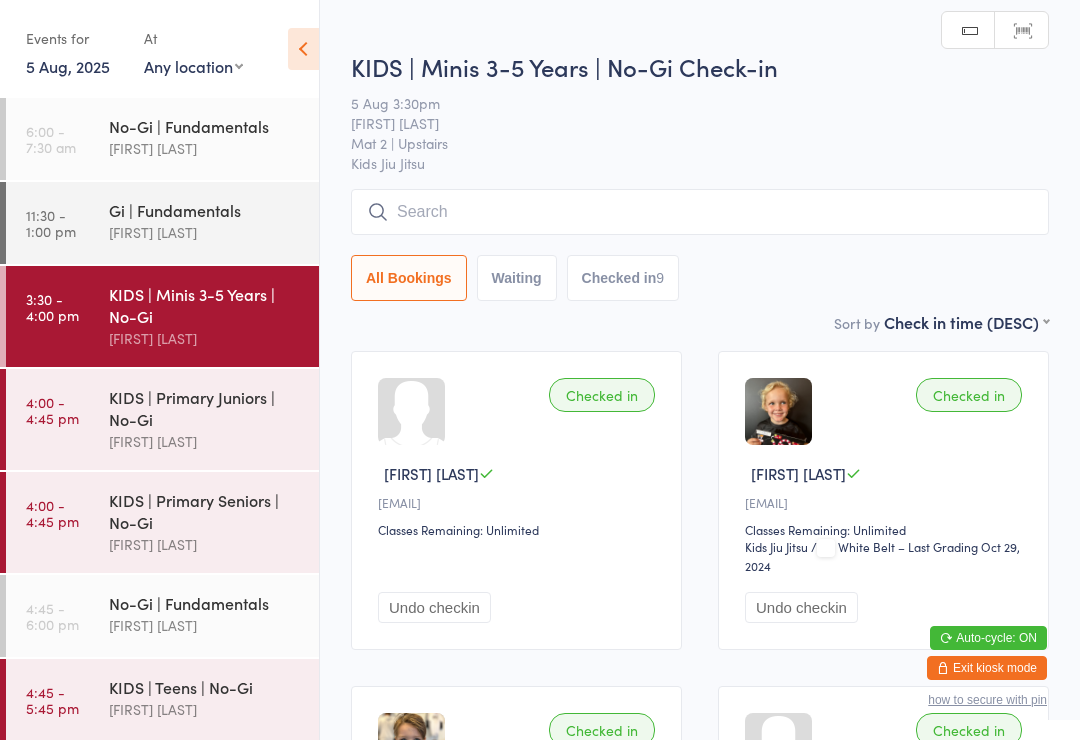 click at bounding box center (700, 212) 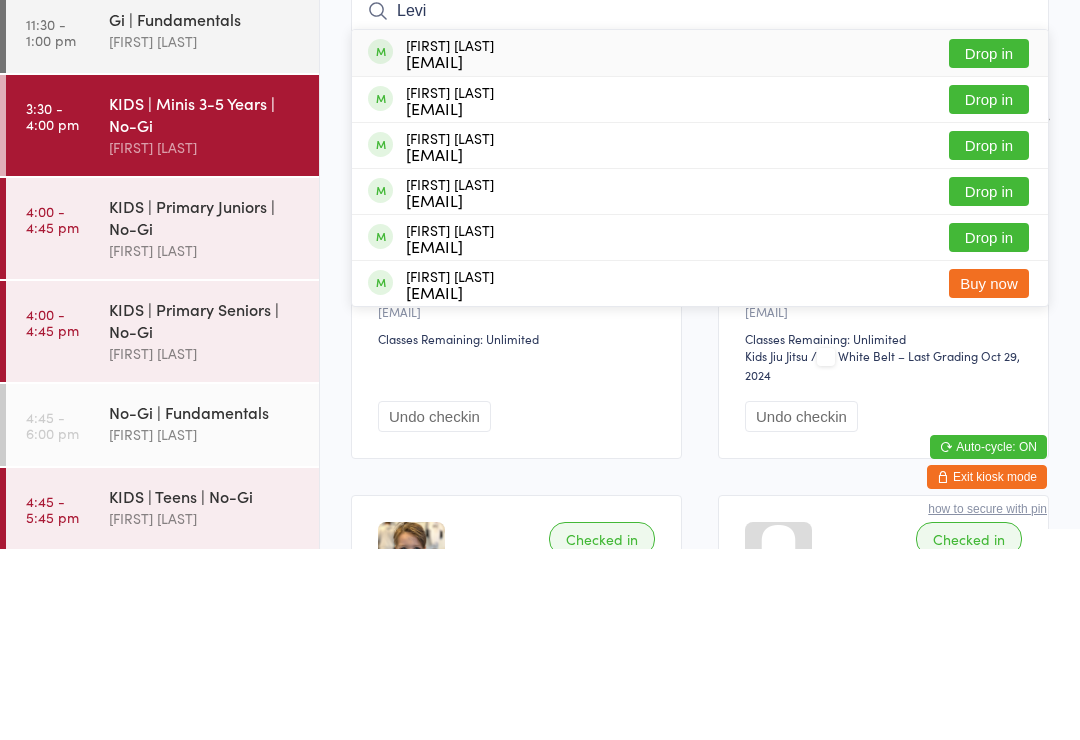 type on "Levi" 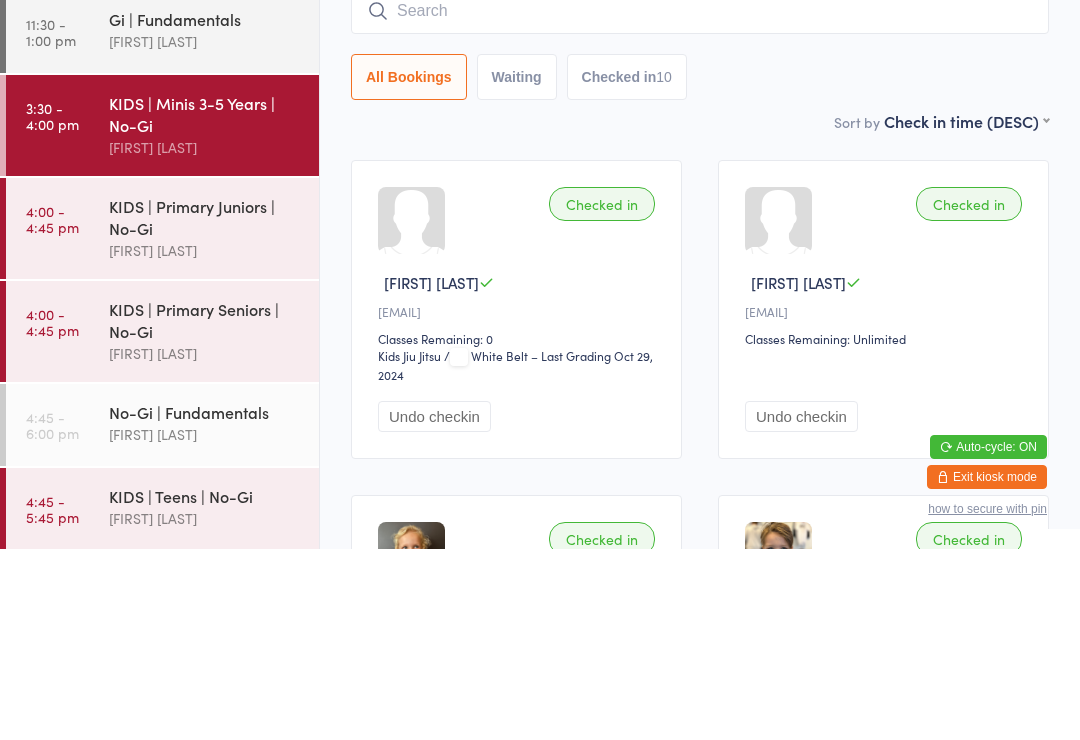 click on "Checked in" at bounding box center (602, 395) 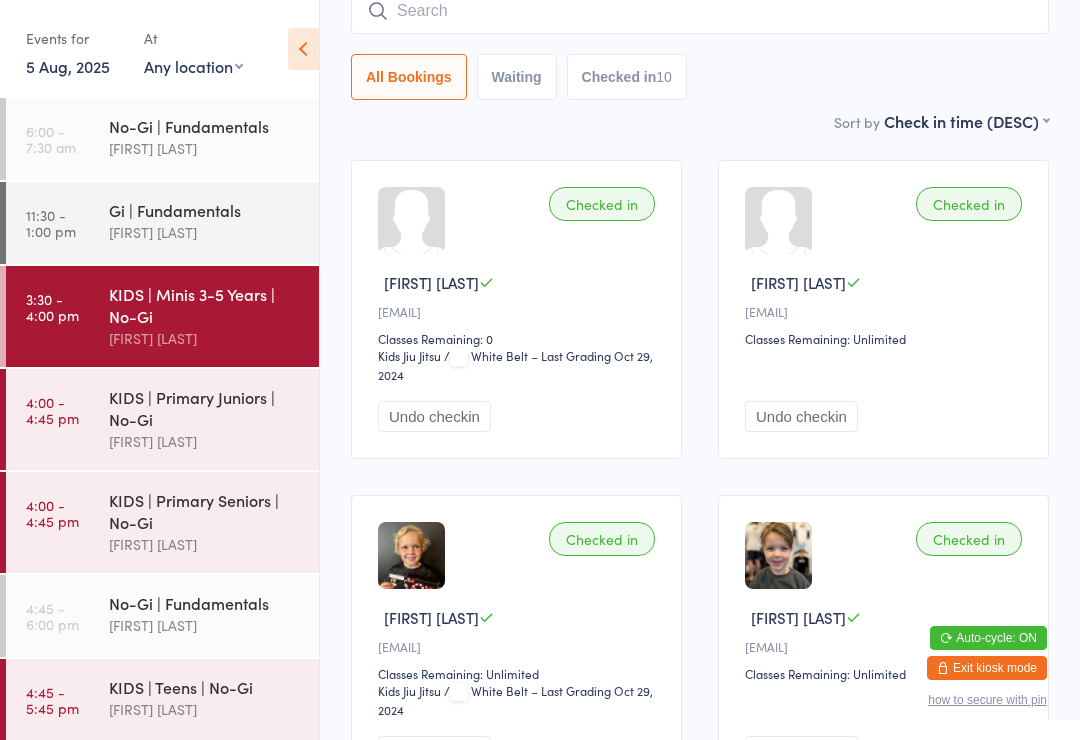 click at bounding box center [700, 11] 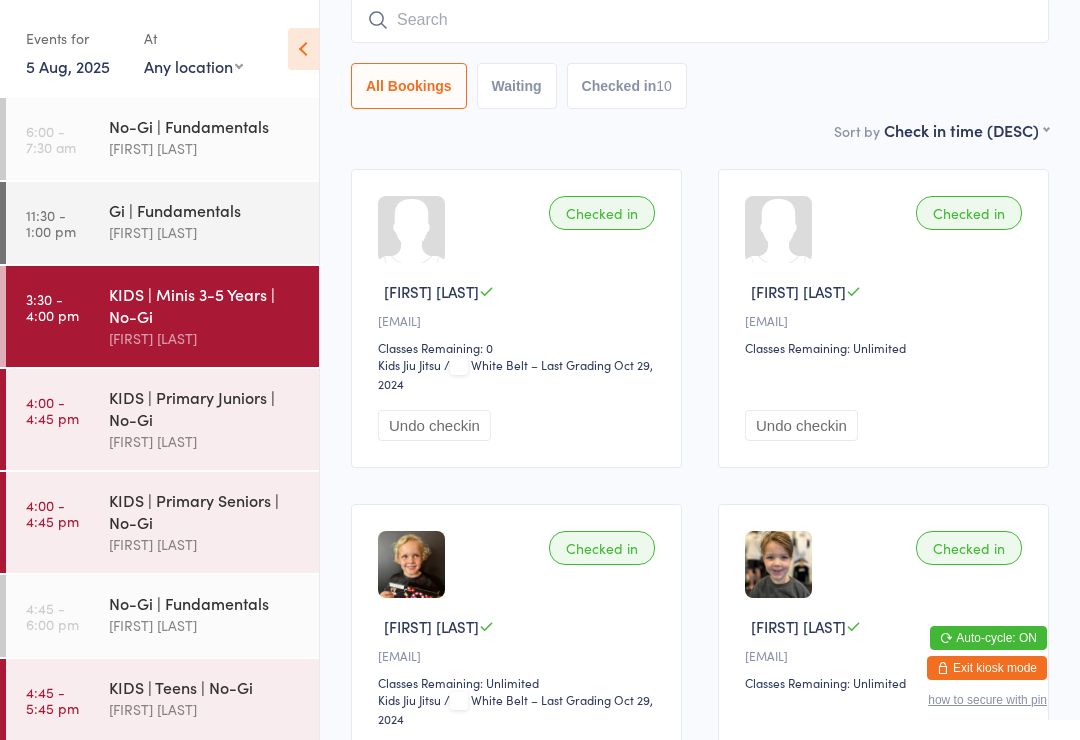 scroll, scrollTop: 181, scrollLeft: 0, axis: vertical 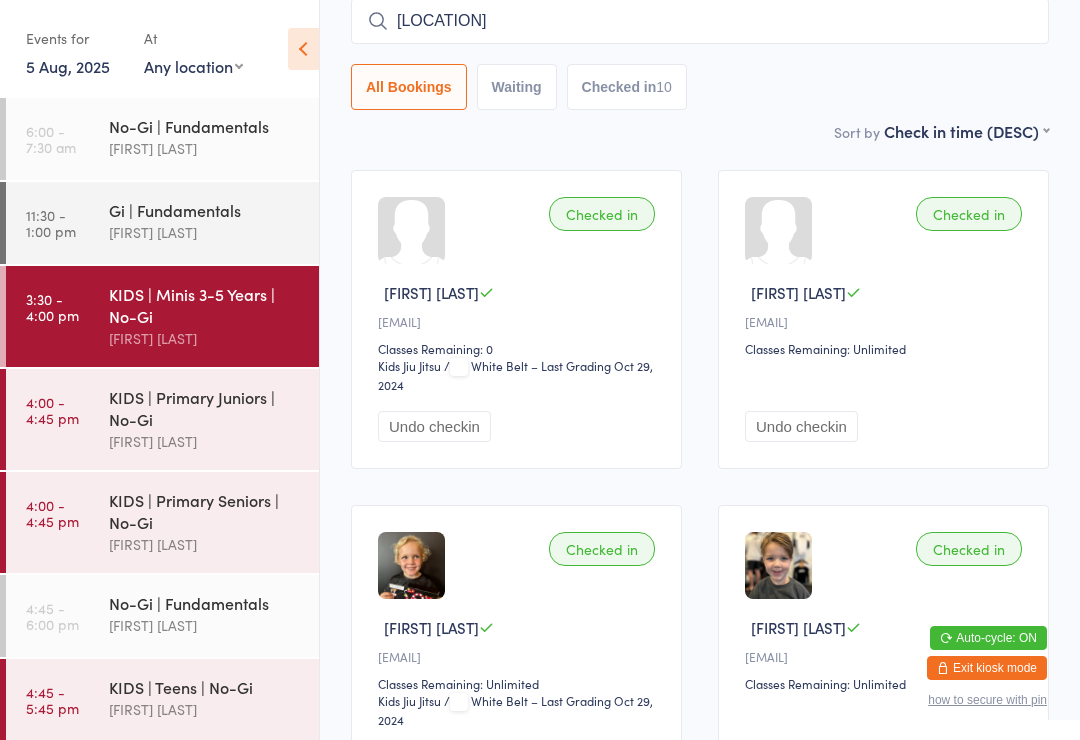 type on "[LOCATION]" 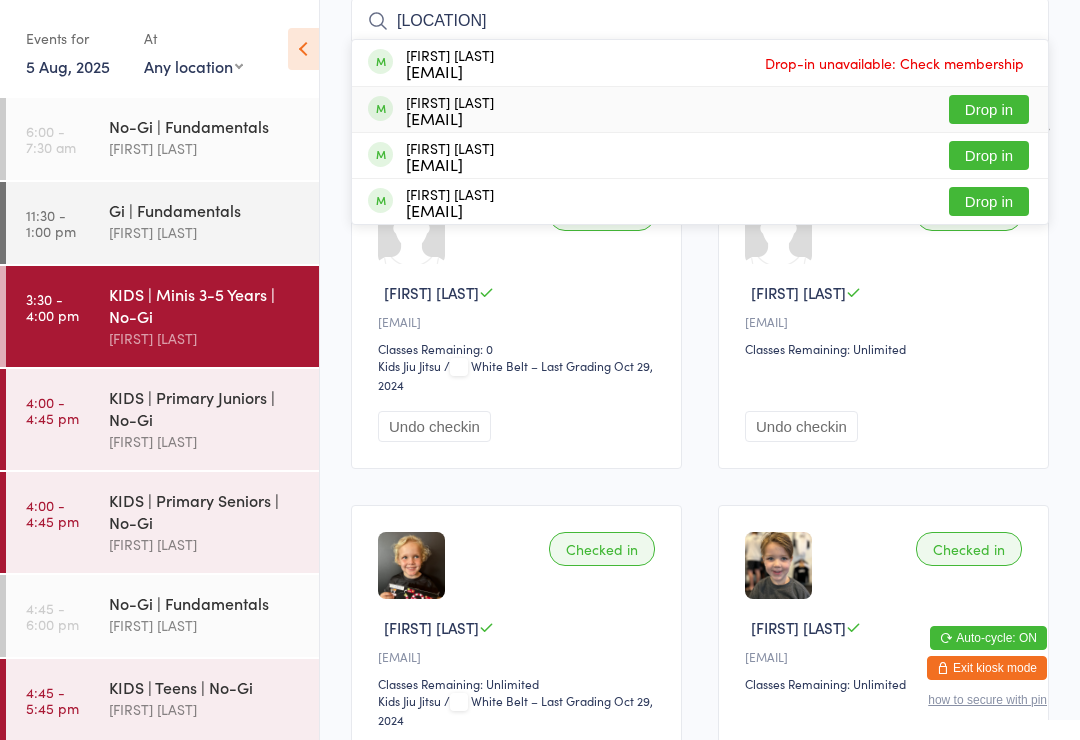 click on "[EMAIL]" at bounding box center [450, 118] 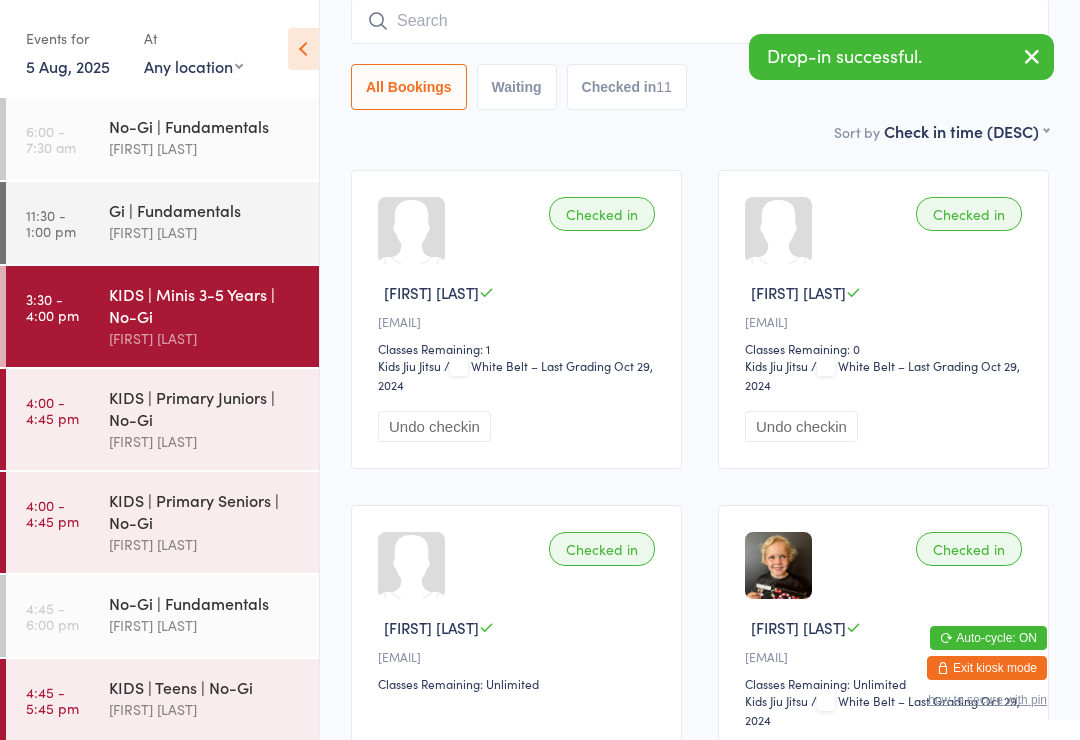 click on "Checked in" at bounding box center (602, 214) 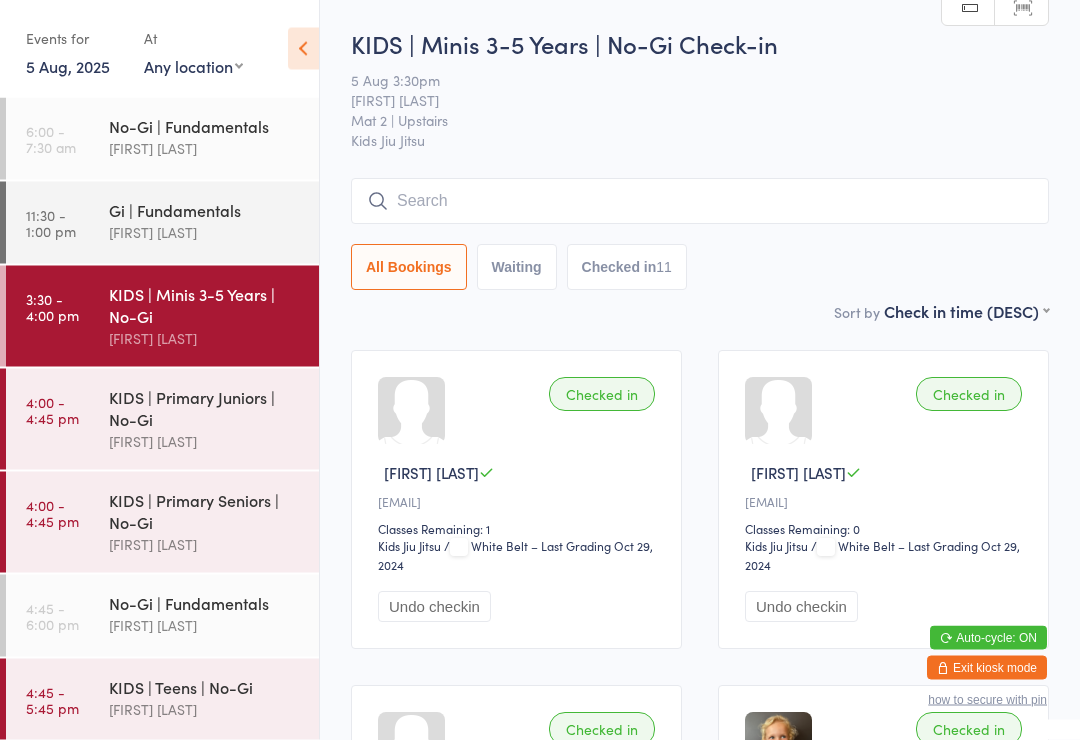 scroll, scrollTop: 0, scrollLeft: 0, axis: both 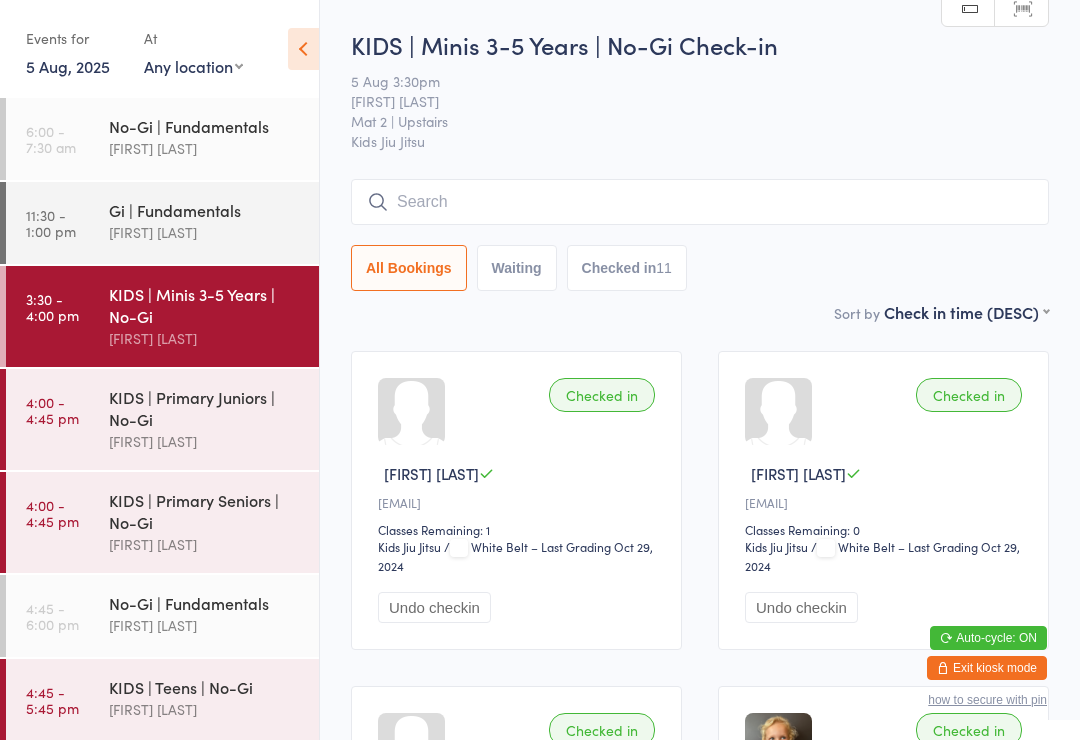 click on "4:00 - 4:45 pm" at bounding box center (52, 513) 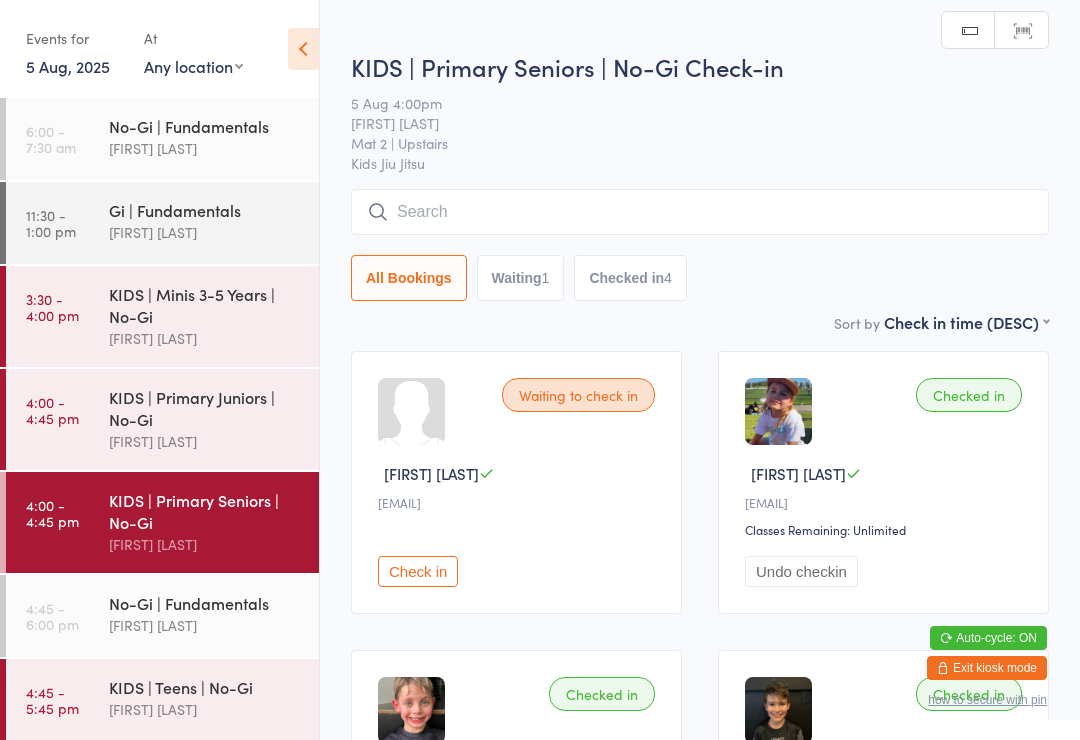 click on "4:00 - 4:45 pm KIDS | Primary Juniors | No-Gi [FIRST] [LAST]" at bounding box center [162, 419] 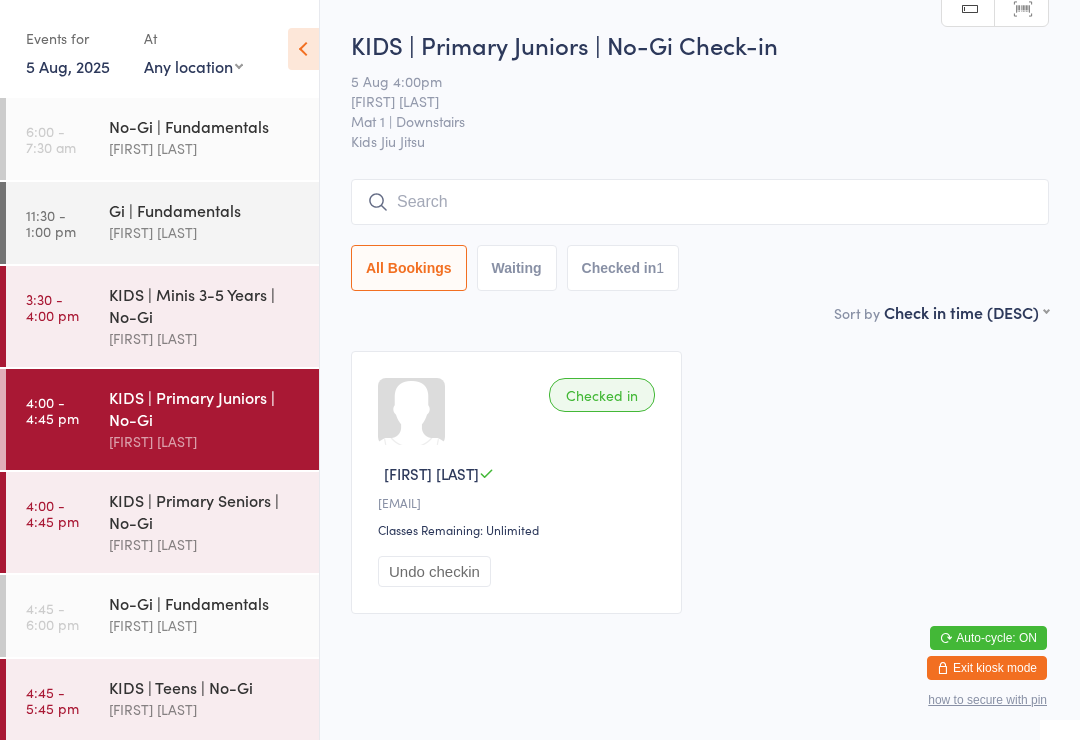 click on "4:00 - 4:45 pm KIDS | Primary Seniors | No-Gi [FIRST] [LAST]" at bounding box center [162, 522] 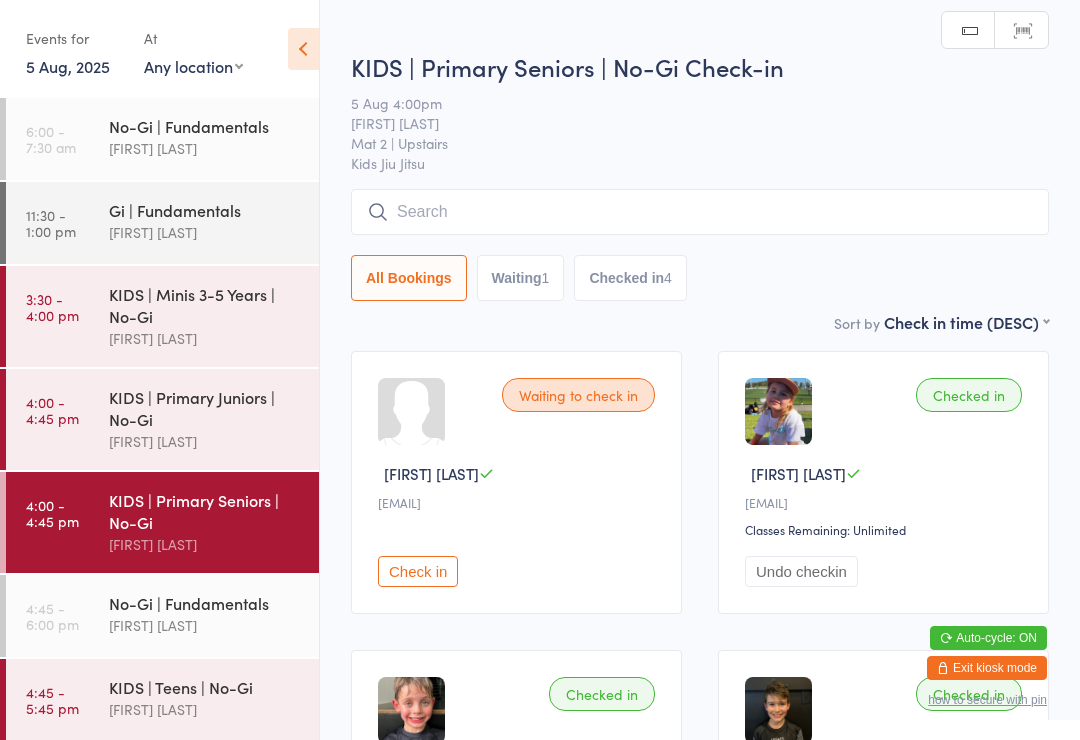 click on "3:30 - 4:00 pm" at bounding box center (52, 307) 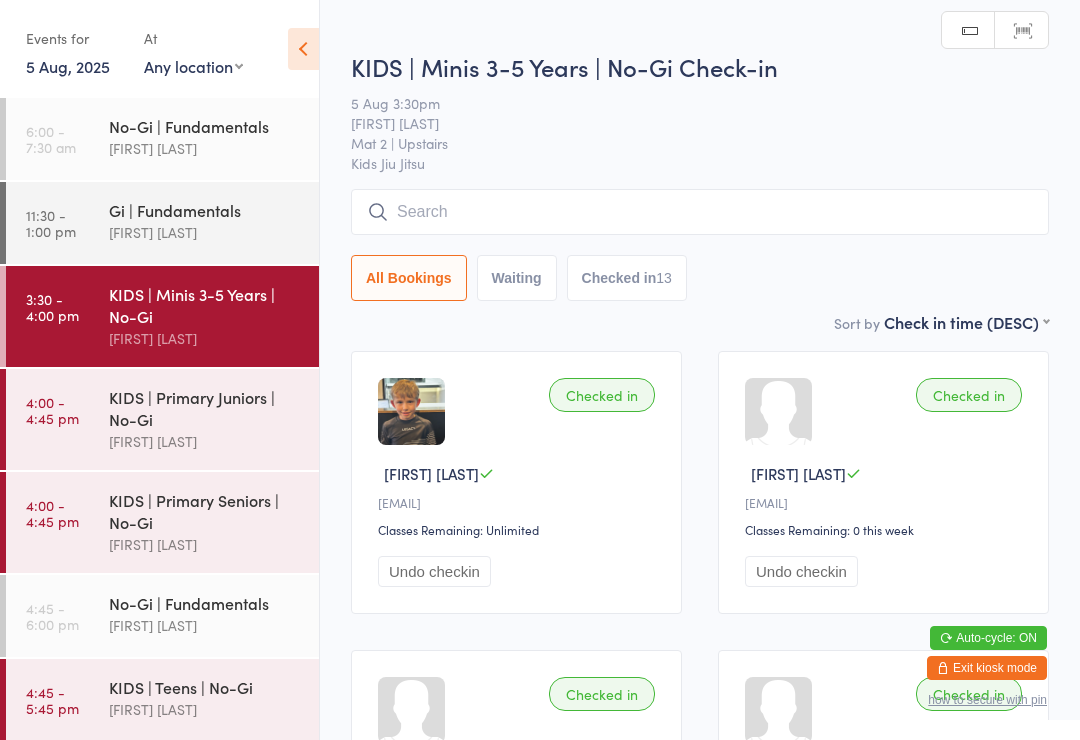 click on "KIDS | Primary Seniors | No-Gi" at bounding box center [205, 511] 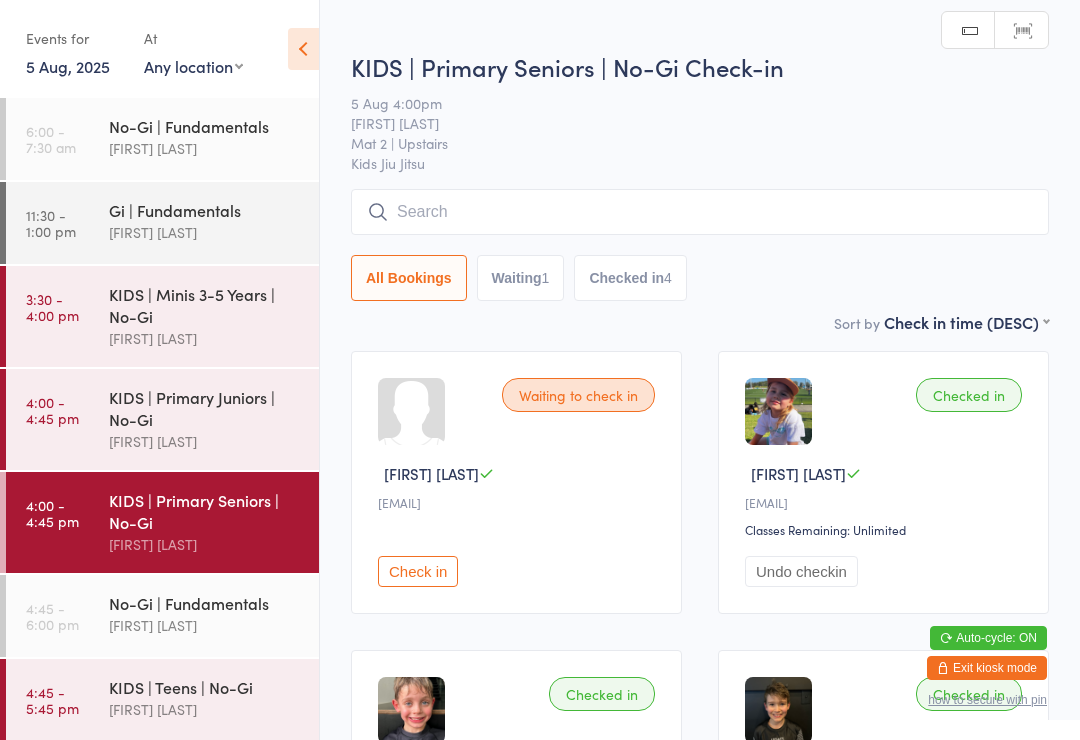 click on "4:00 - 4:45 pm KIDS | Primary Juniors | No-Gi [FIRST] [LAST]" at bounding box center [162, 419] 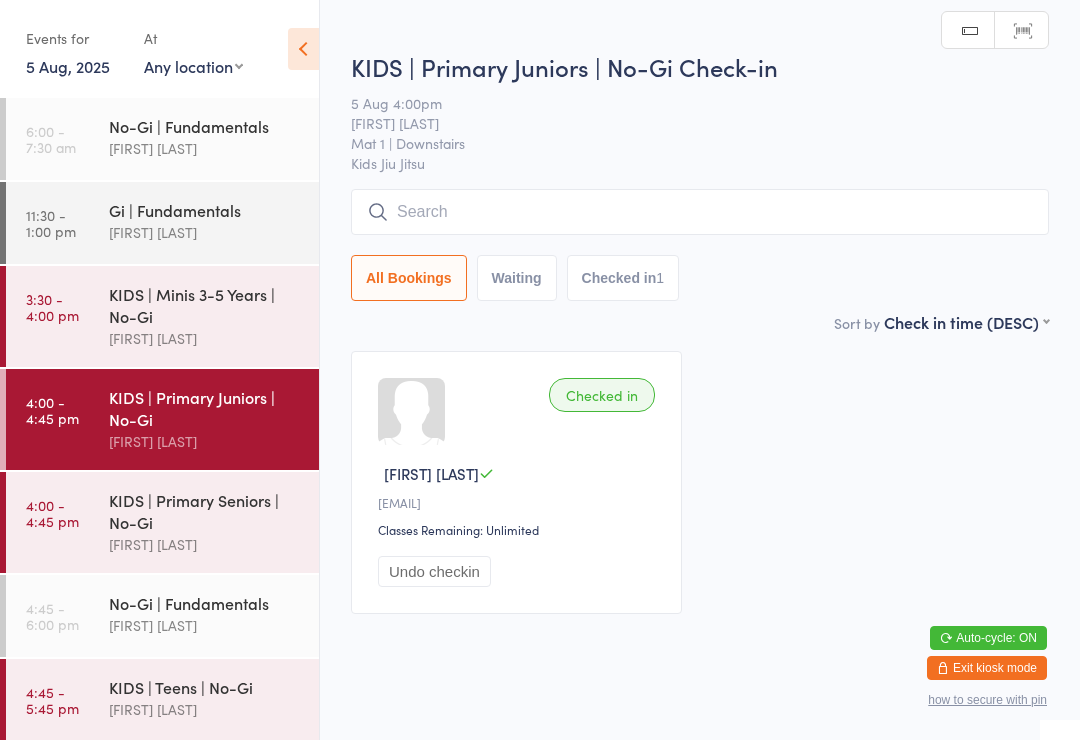 click on "4:00 - 4:45 pm KIDS | Primary Seniors | No-Gi [FIRST] [LAST]" at bounding box center (162, 522) 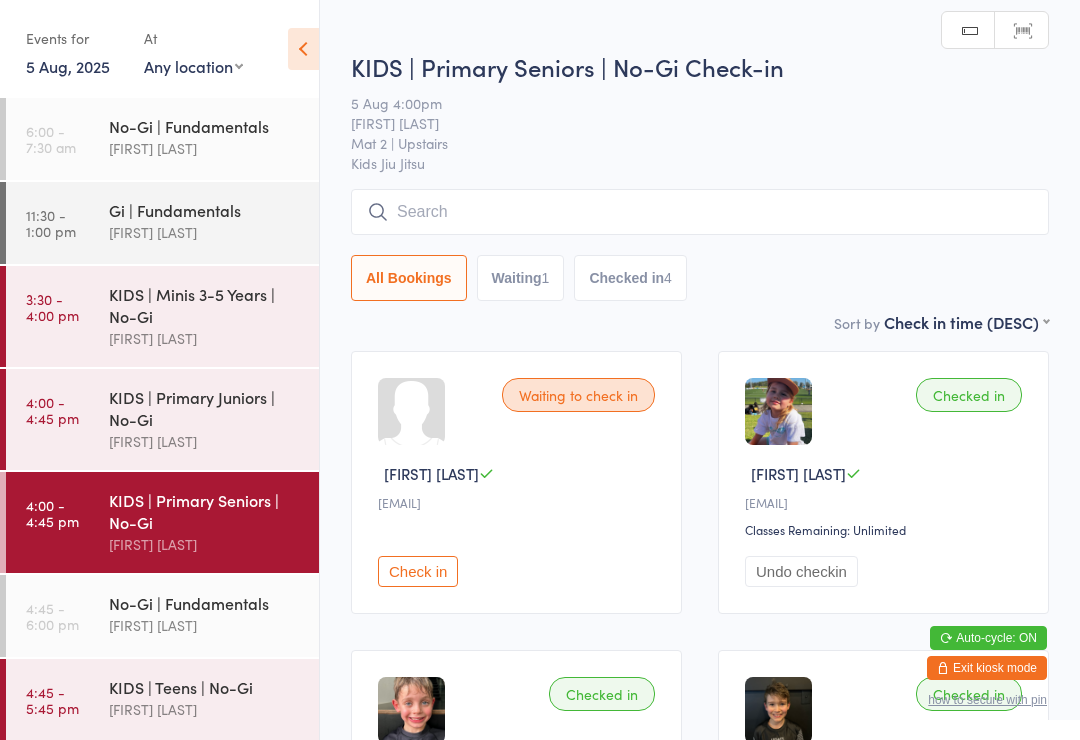 click at bounding box center (700, 212) 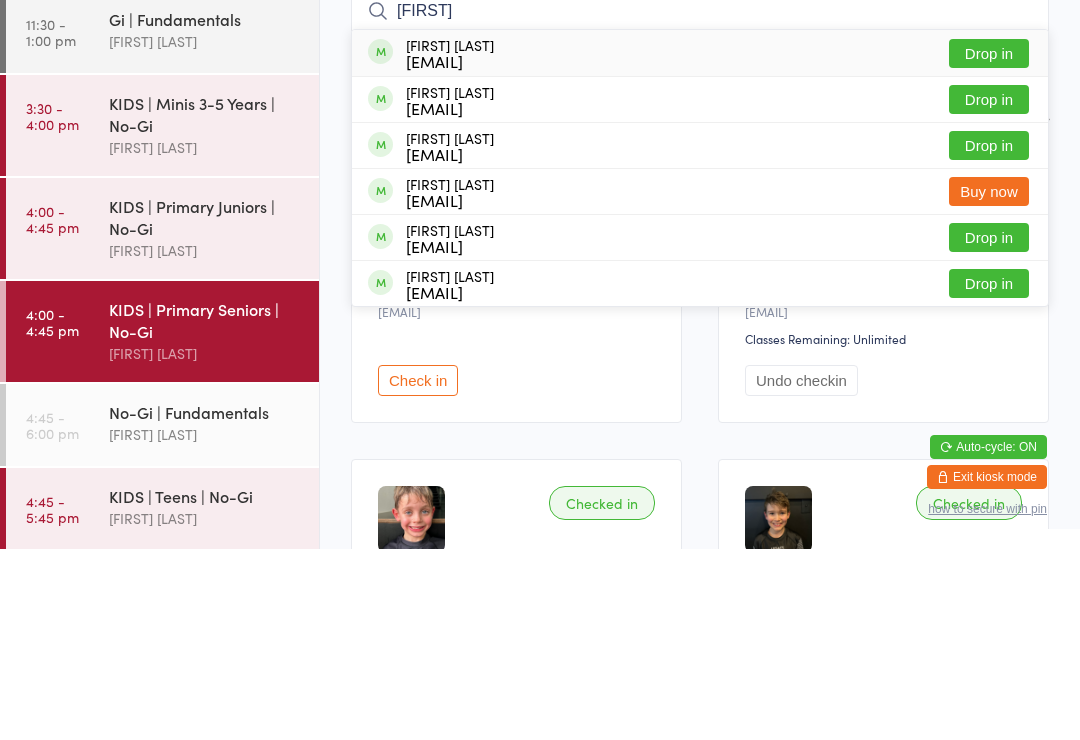 type on "[FIRST]" 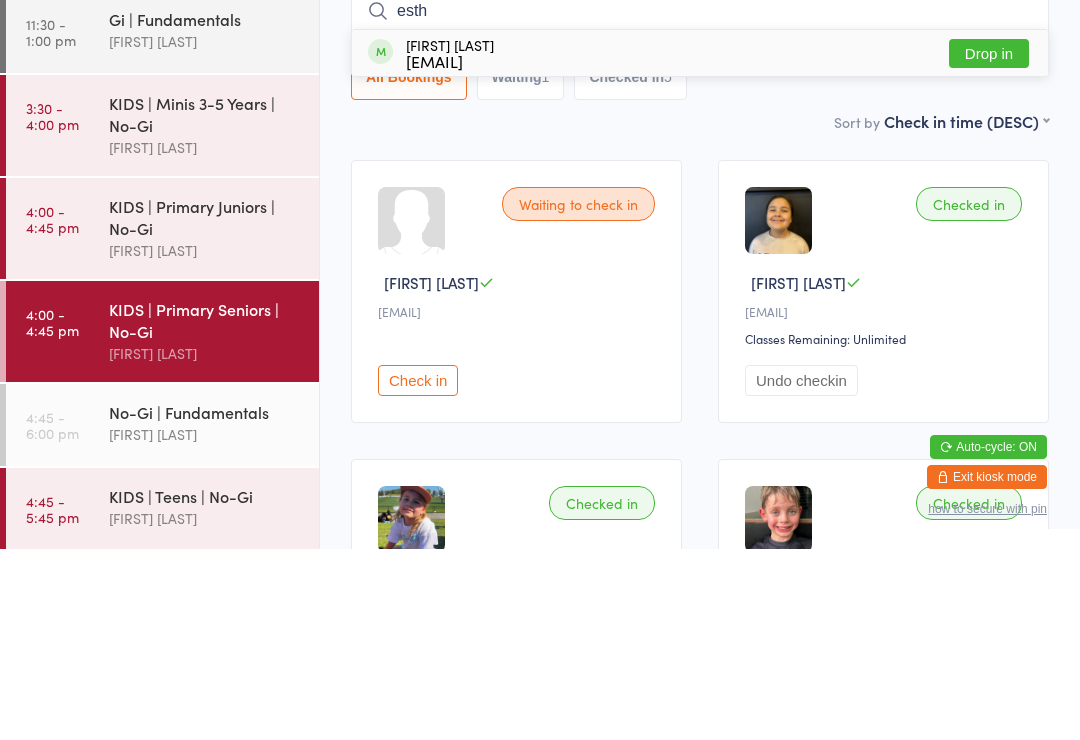 type on "esth" 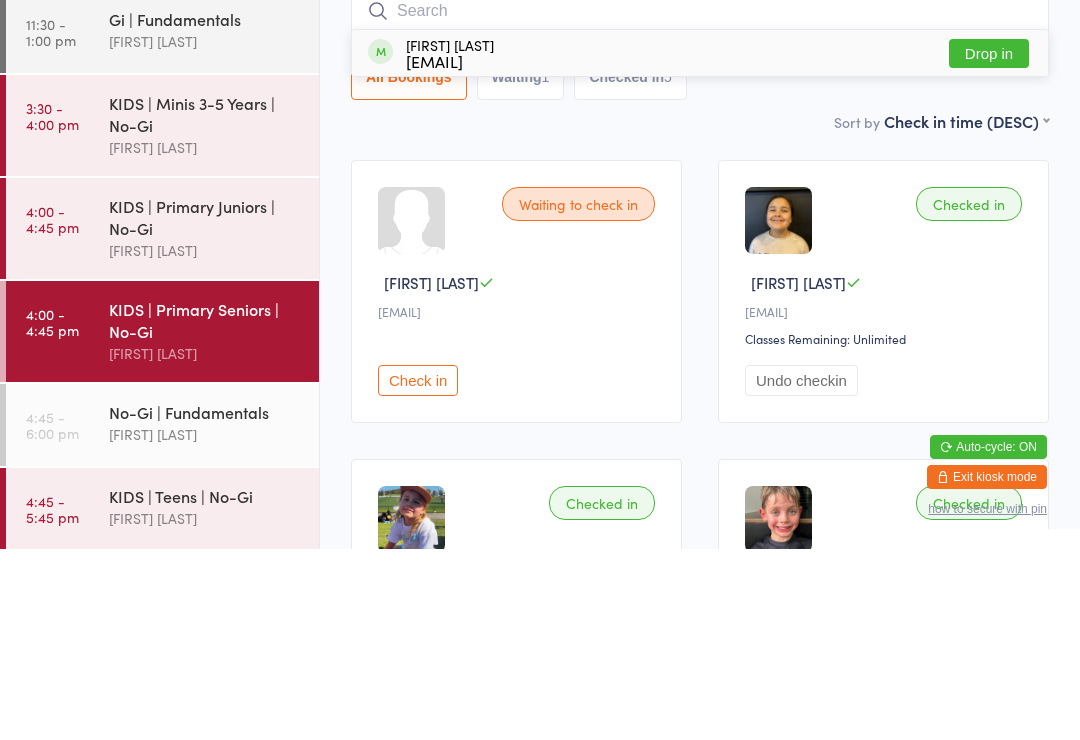 scroll, scrollTop: 191, scrollLeft: 0, axis: vertical 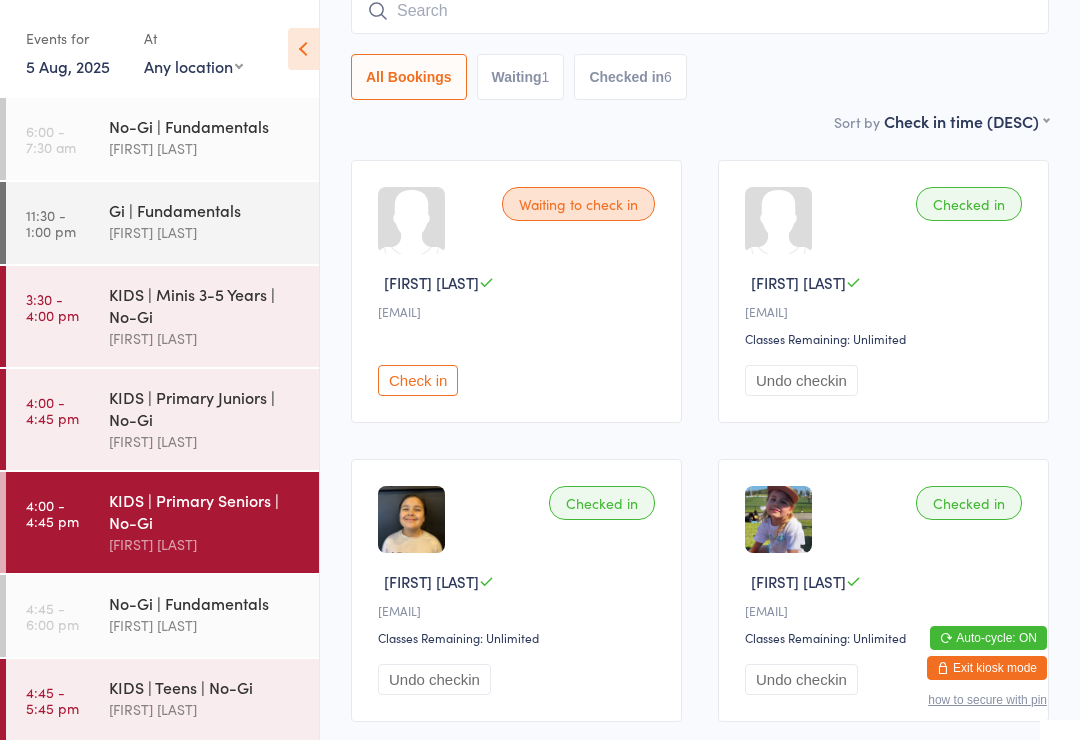click on "KIDS | Primary Seniors | No-Gi" at bounding box center (205, 511) 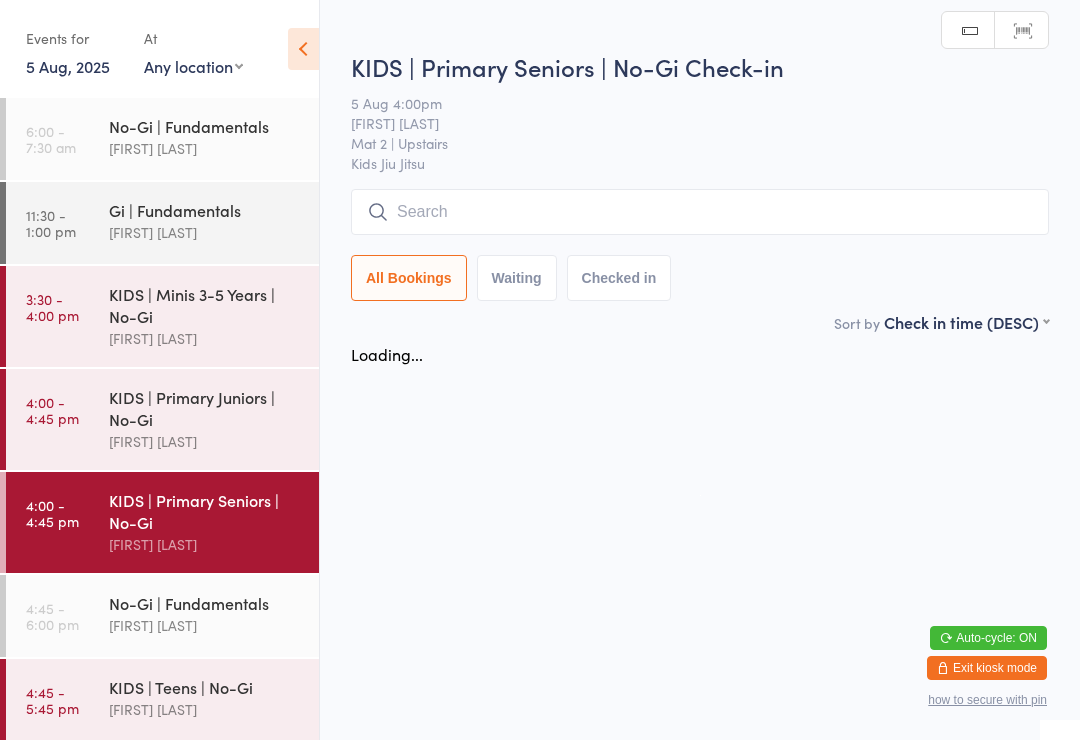 scroll, scrollTop: 0, scrollLeft: 0, axis: both 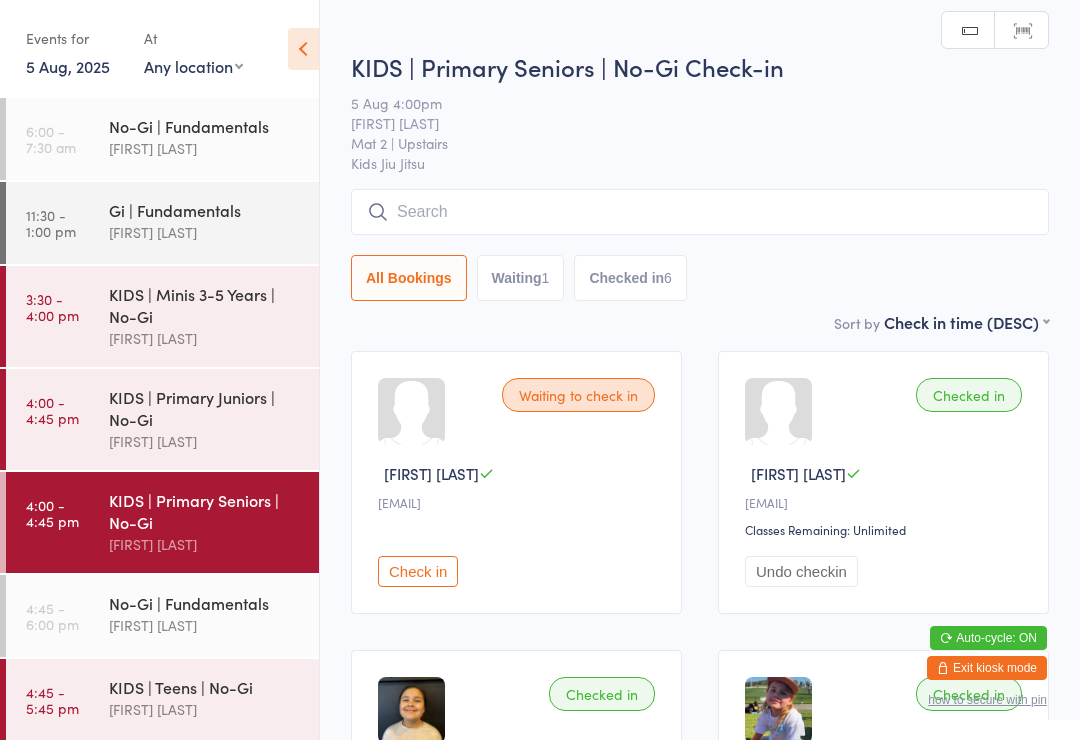 click at bounding box center (700, 212) 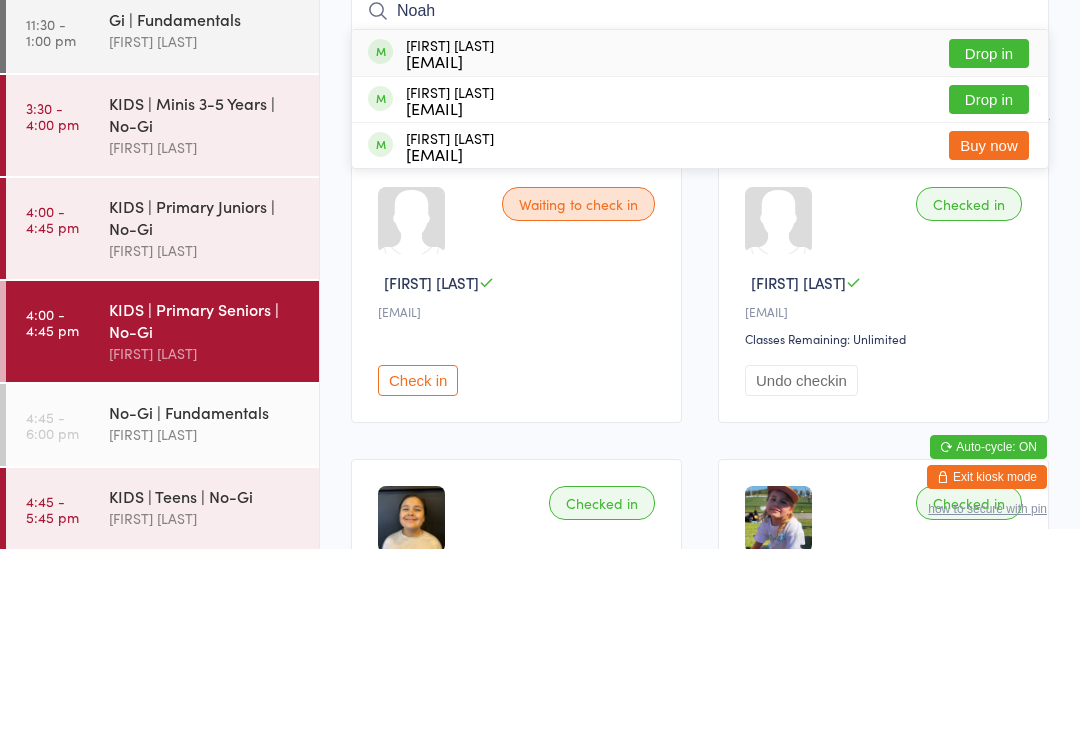 type on "Noah" 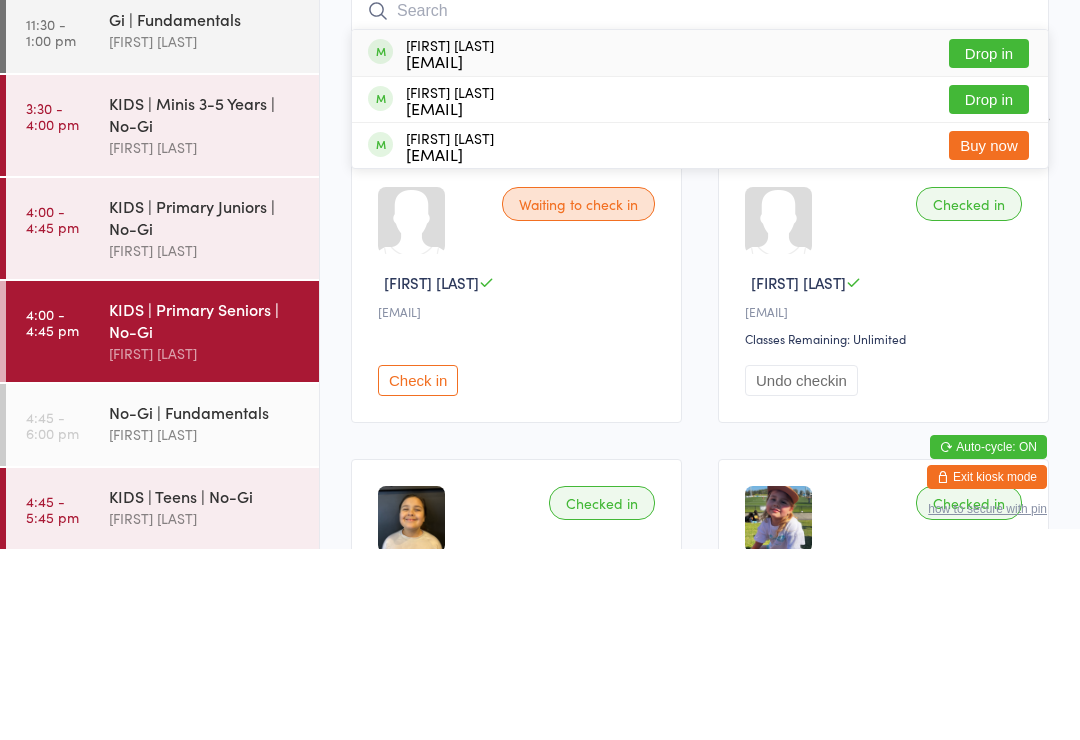 scroll, scrollTop: 191, scrollLeft: 0, axis: vertical 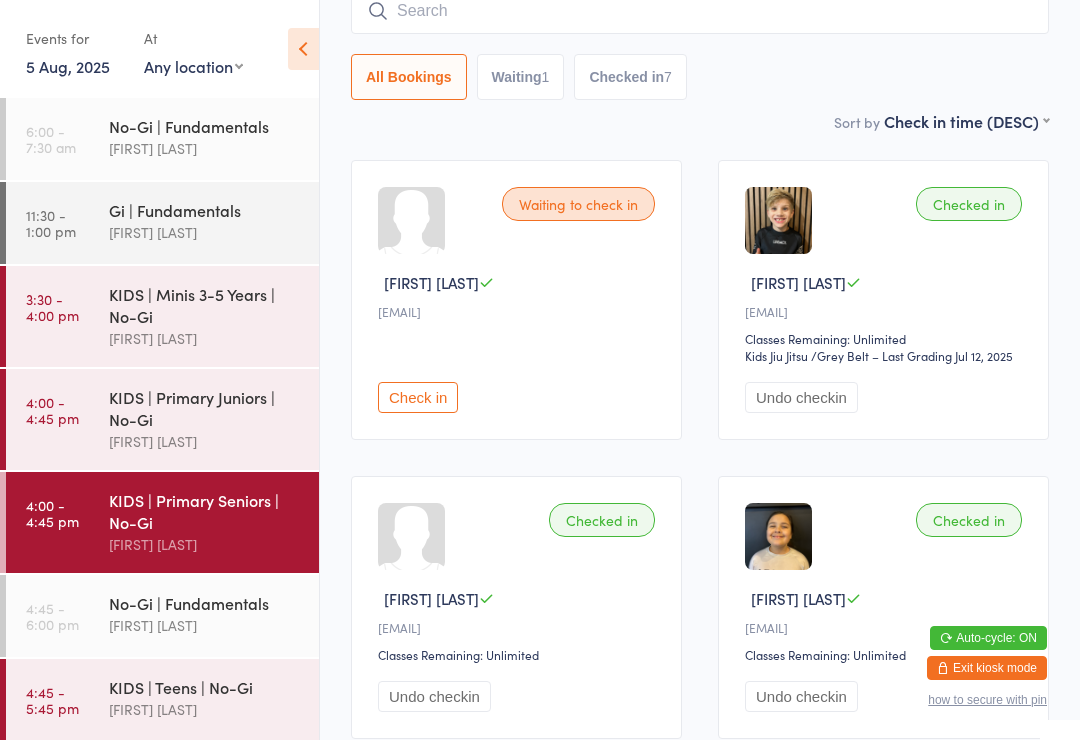click on "All Bookings Waiting  1 Checked in  7" at bounding box center [700, 77] 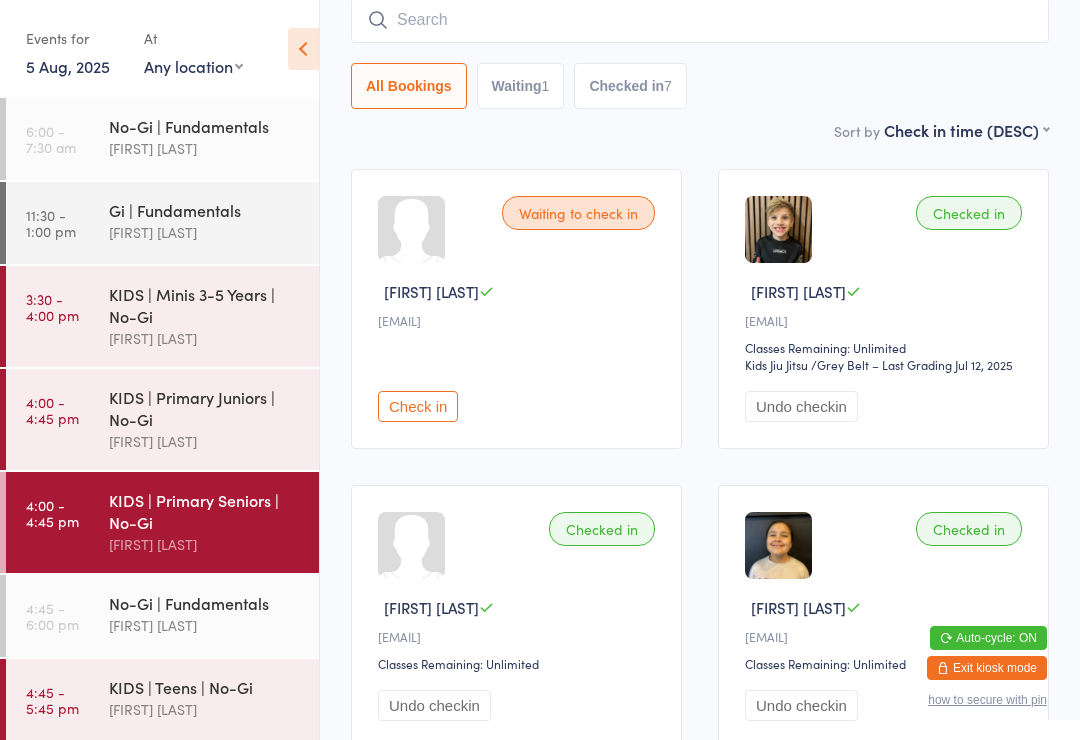 scroll, scrollTop: 181, scrollLeft: 0, axis: vertical 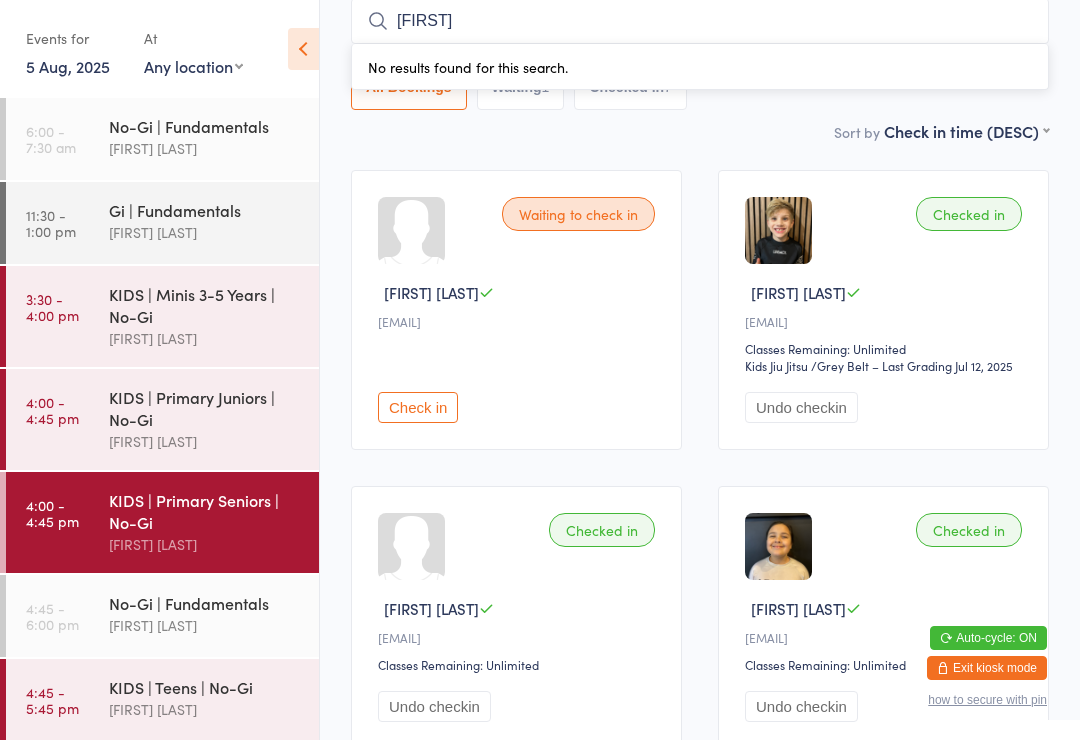 type on "I" 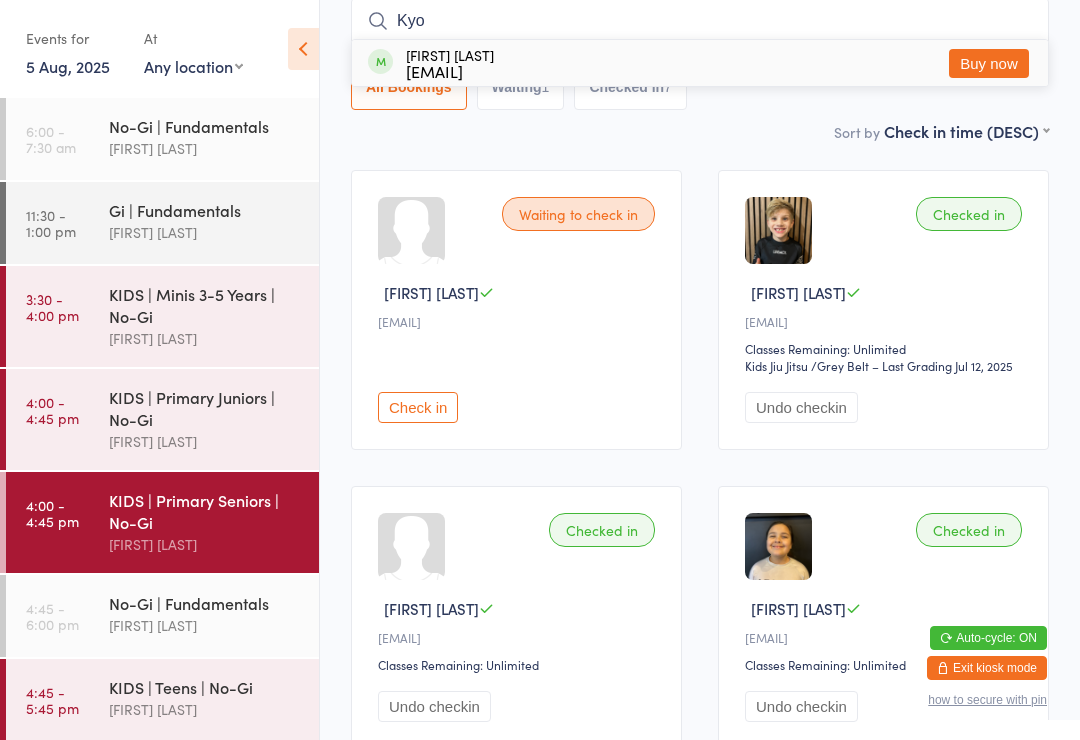 type on "Kyon" 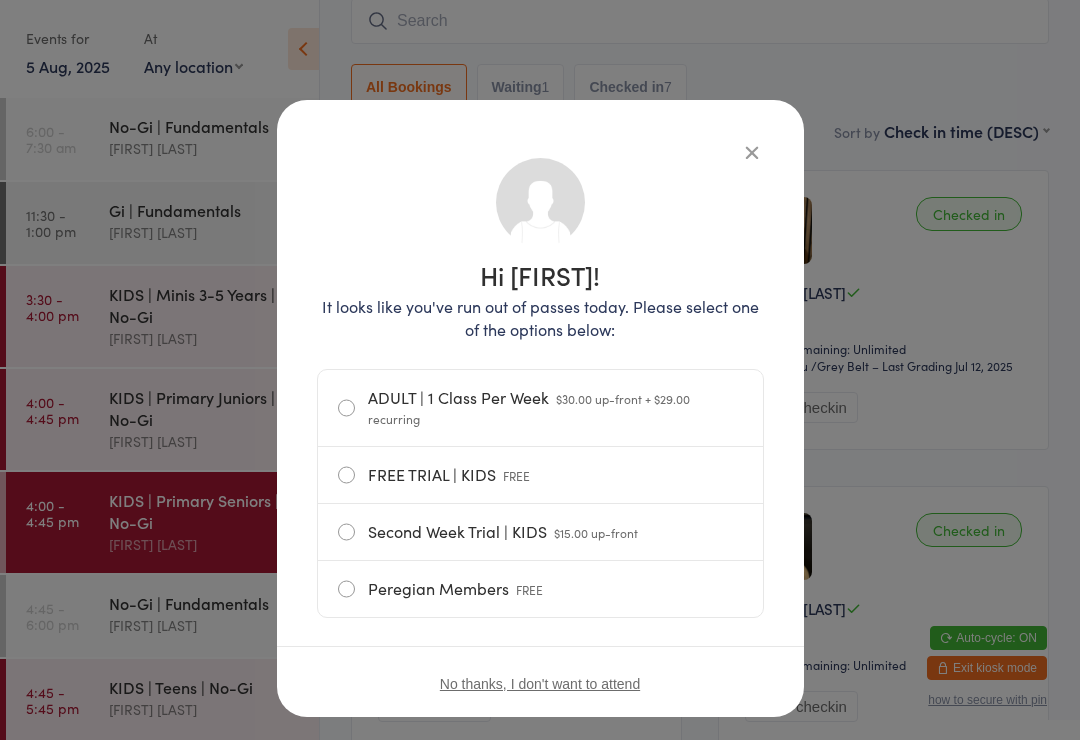 click at bounding box center (752, 152) 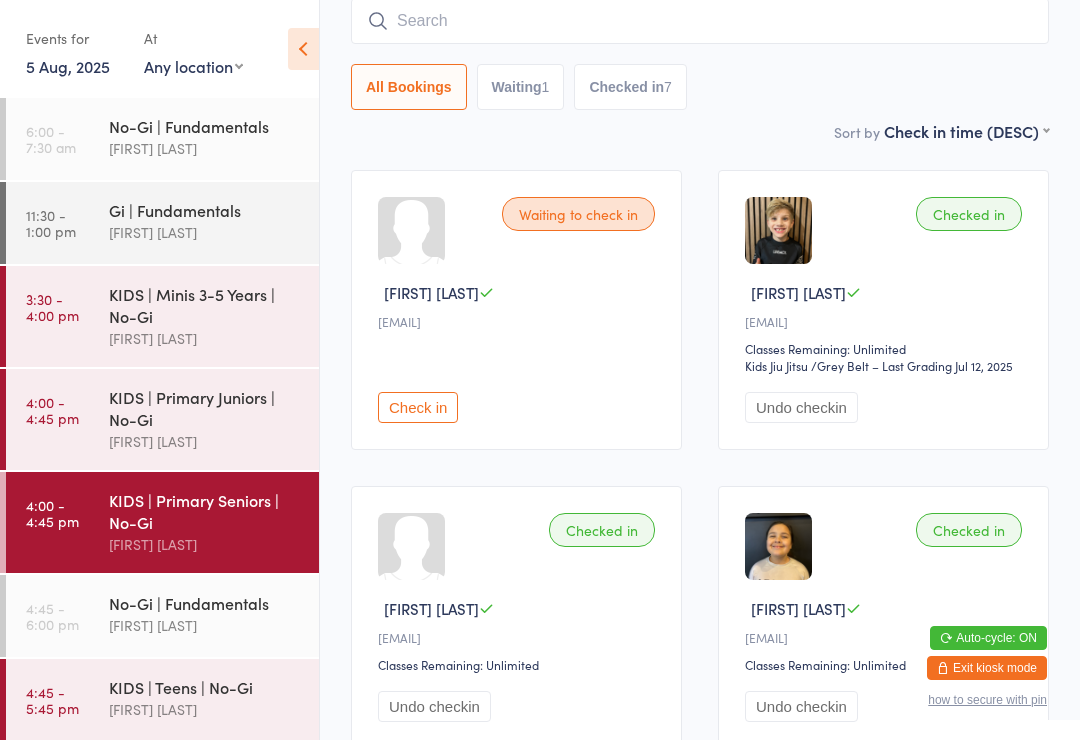 click at bounding box center [700, 21] 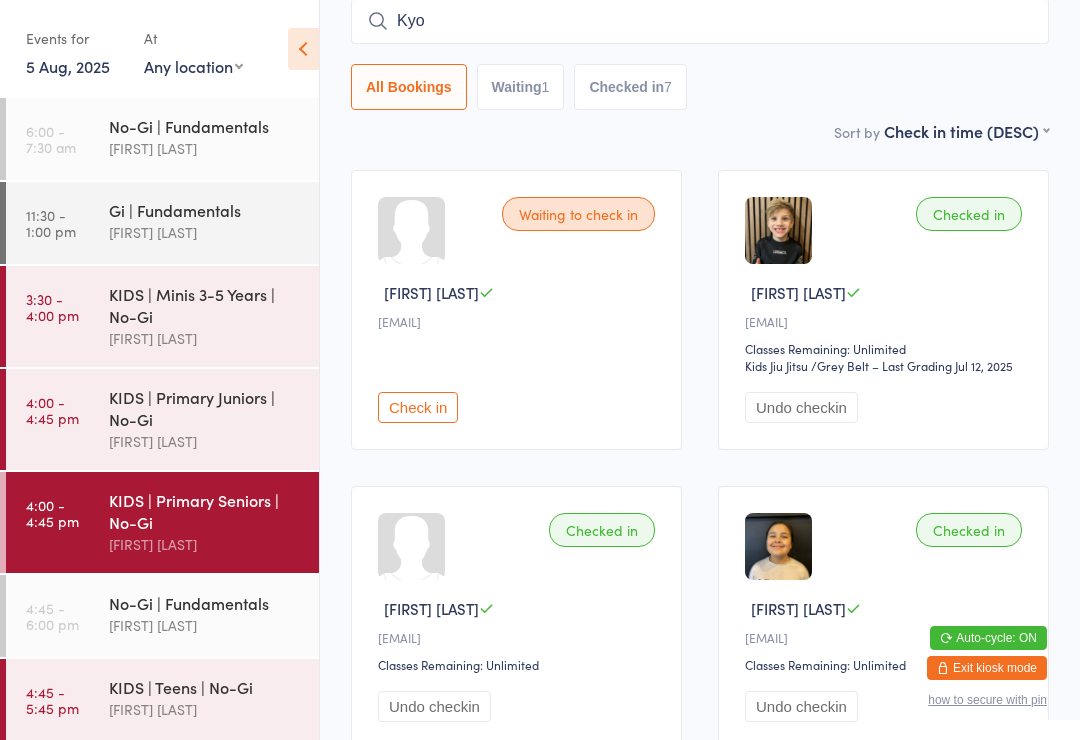 type on "Kyon" 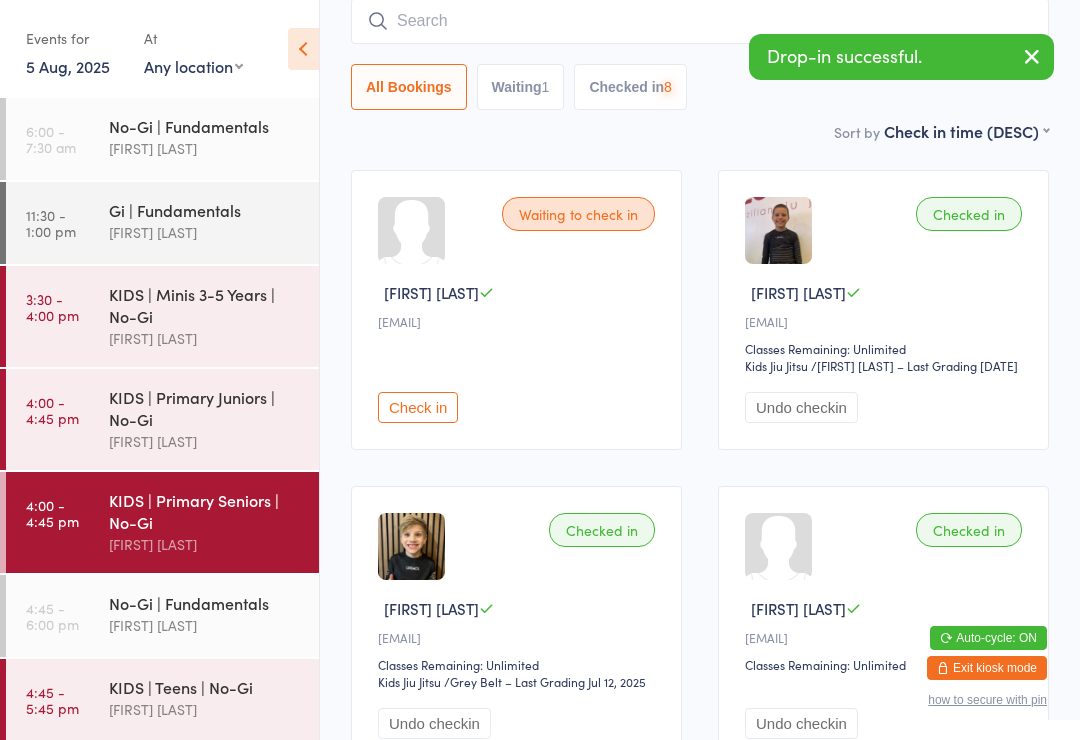 click on "Sort by   Check in time (DESC) First name (ASC) First name (DESC) Last name (ASC) Last name (DESC) Check in time (ASC) Check in time (DESC) Rank (ASC) Rank (DESC)" at bounding box center (700, 131) 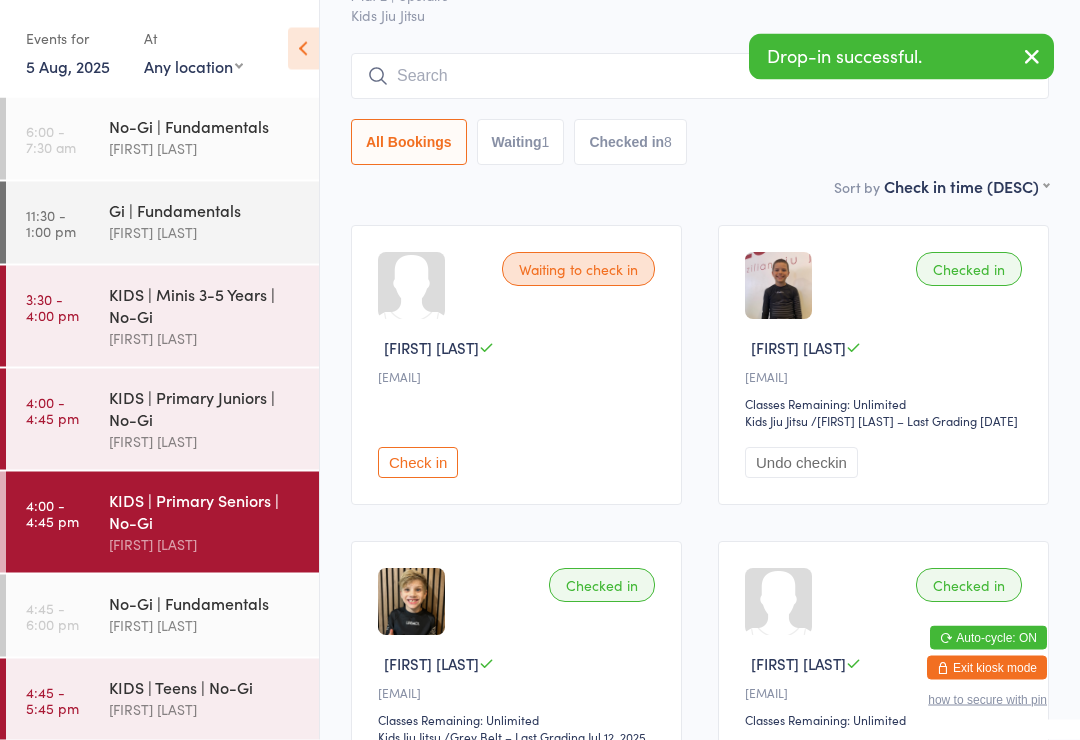scroll, scrollTop: 0, scrollLeft: 0, axis: both 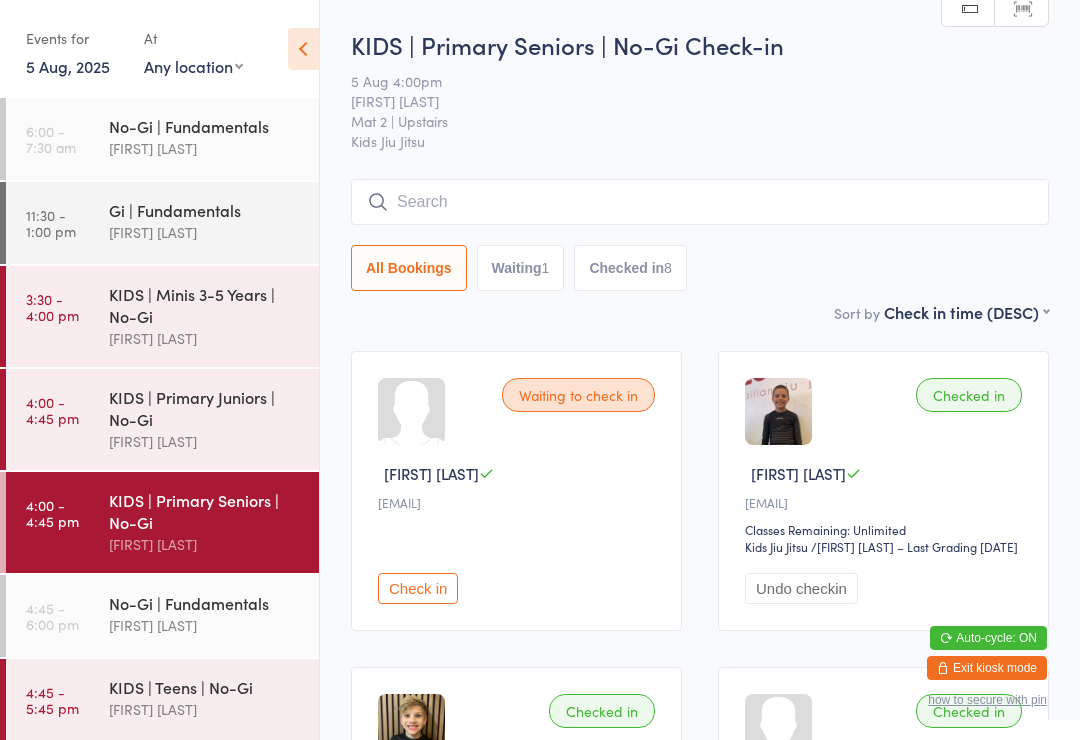 click at bounding box center (700, 202) 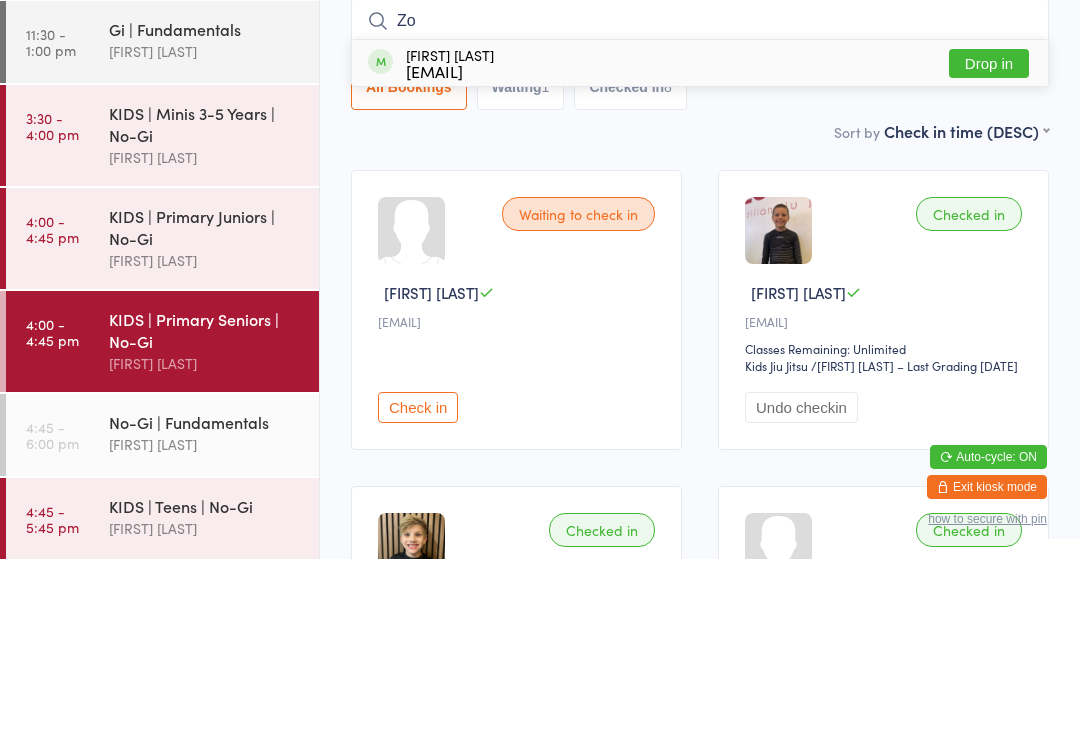 type on "Zo" 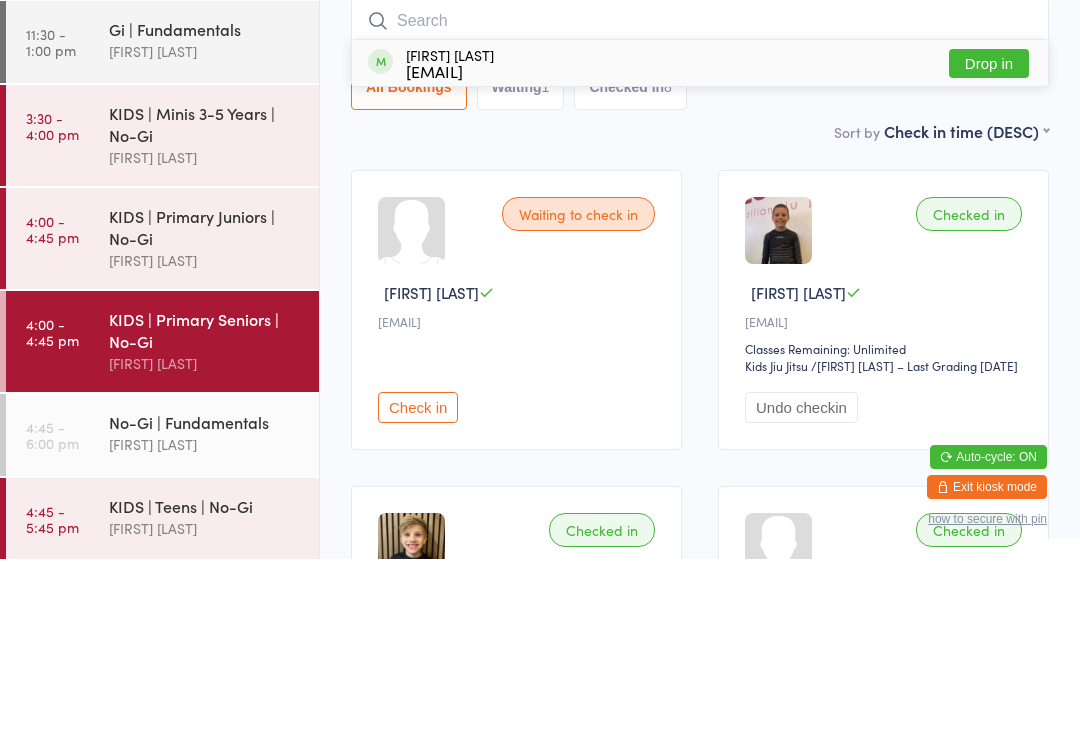 scroll, scrollTop: 181, scrollLeft: 0, axis: vertical 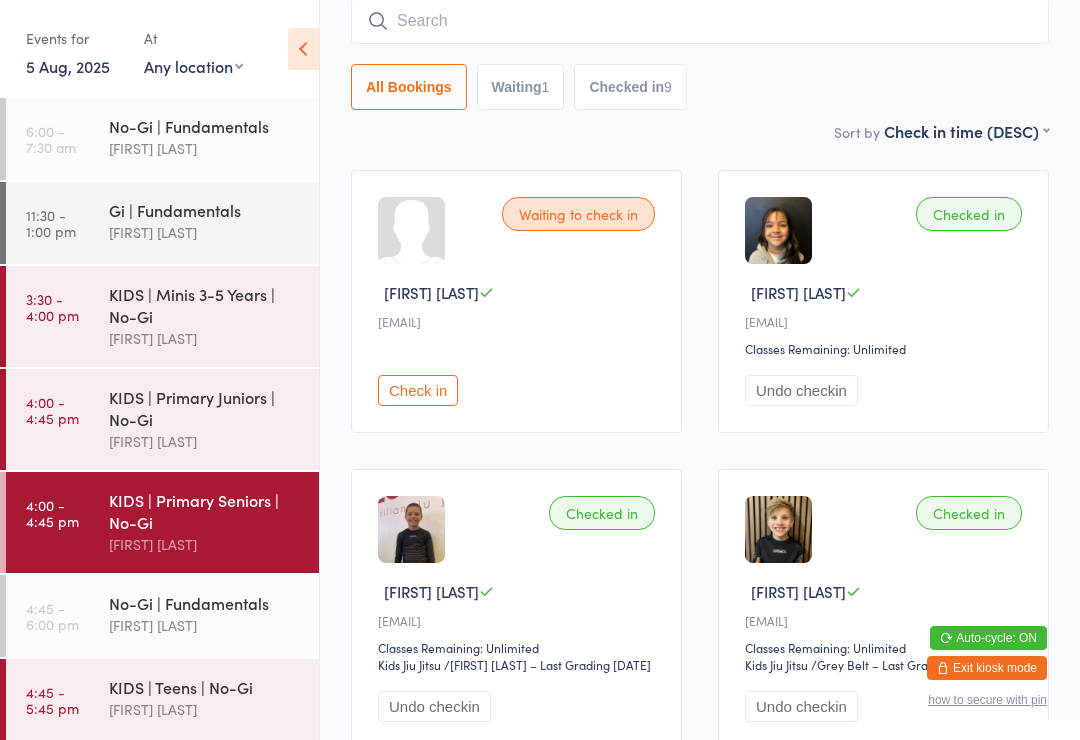 click on "All Bookings Waiting  1 Checked in  9" at bounding box center (700, 54) 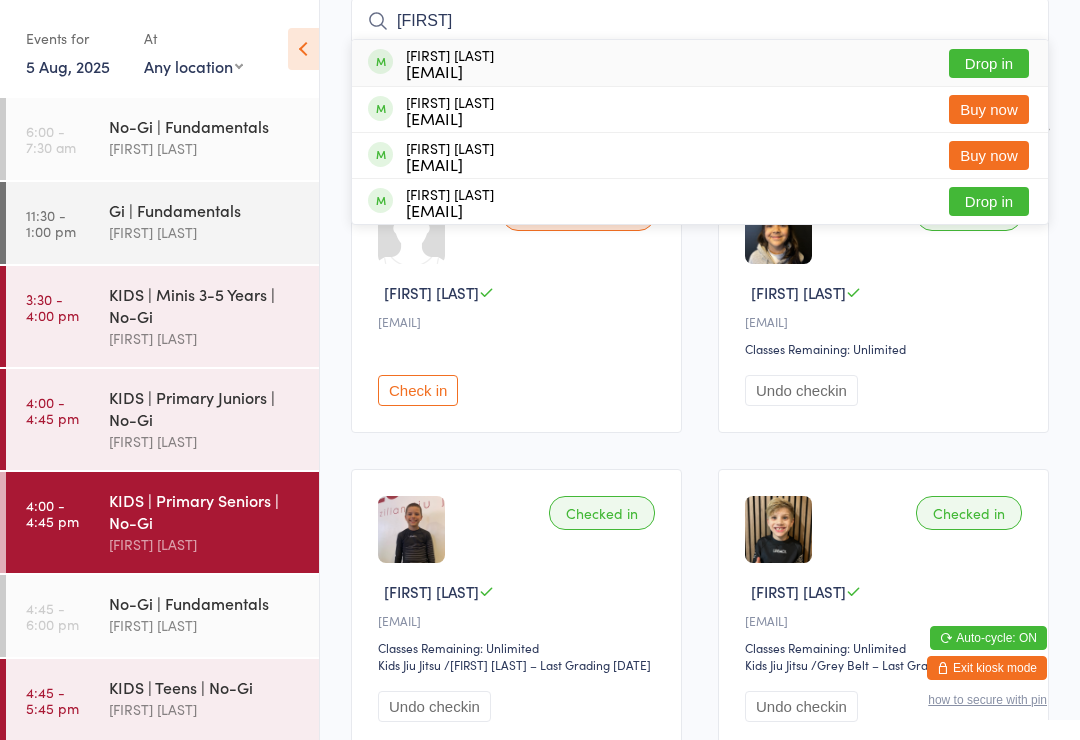 type on "[FIRST]" 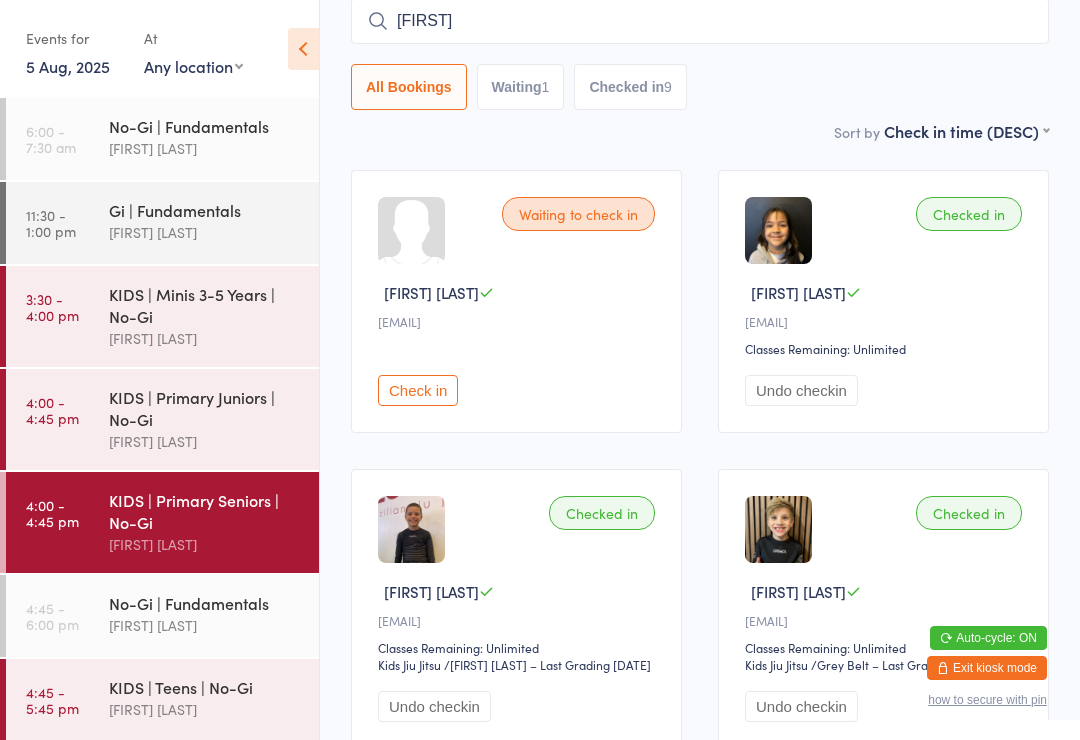 type 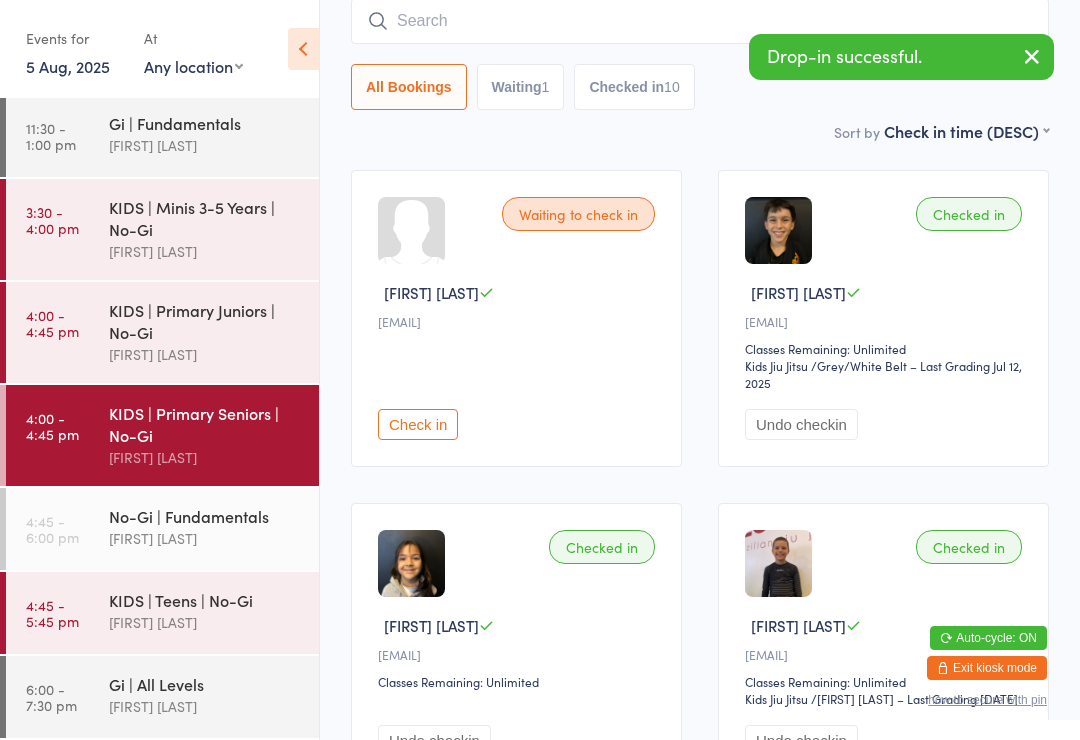 scroll, scrollTop: 68, scrollLeft: 0, axis: vertical 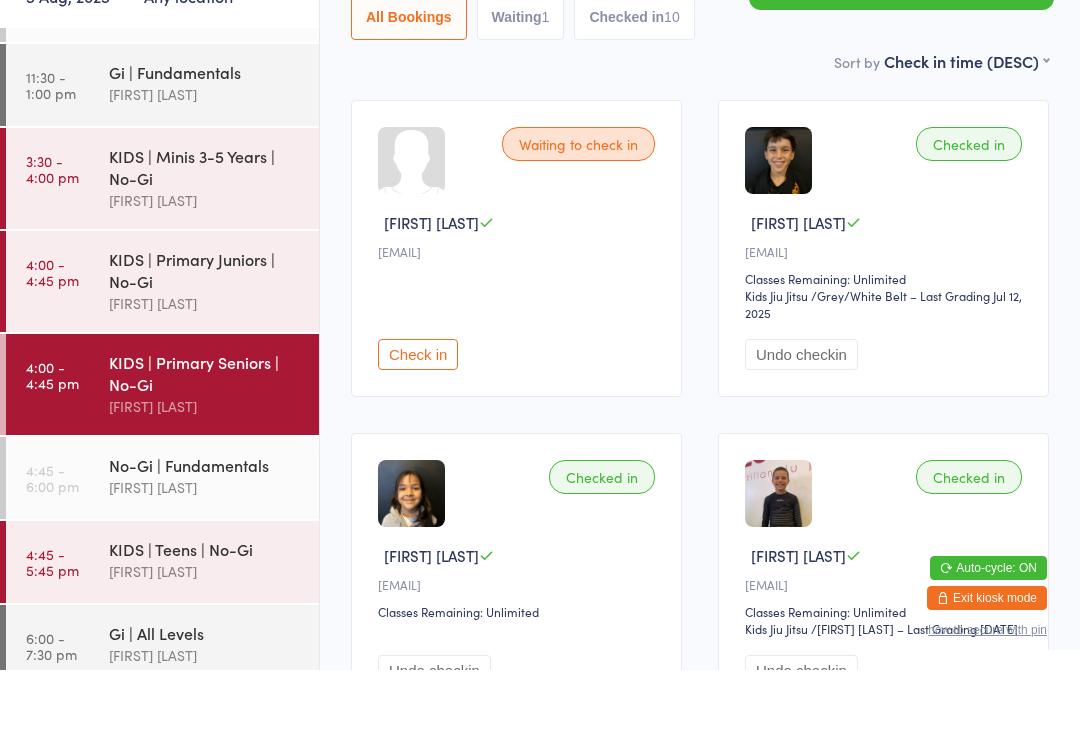 click on "4:00 - 4:45 pm KIDS | Primary Juniors | No-Gi [FIRST] [LAST]" at bounding box center (162, 351) 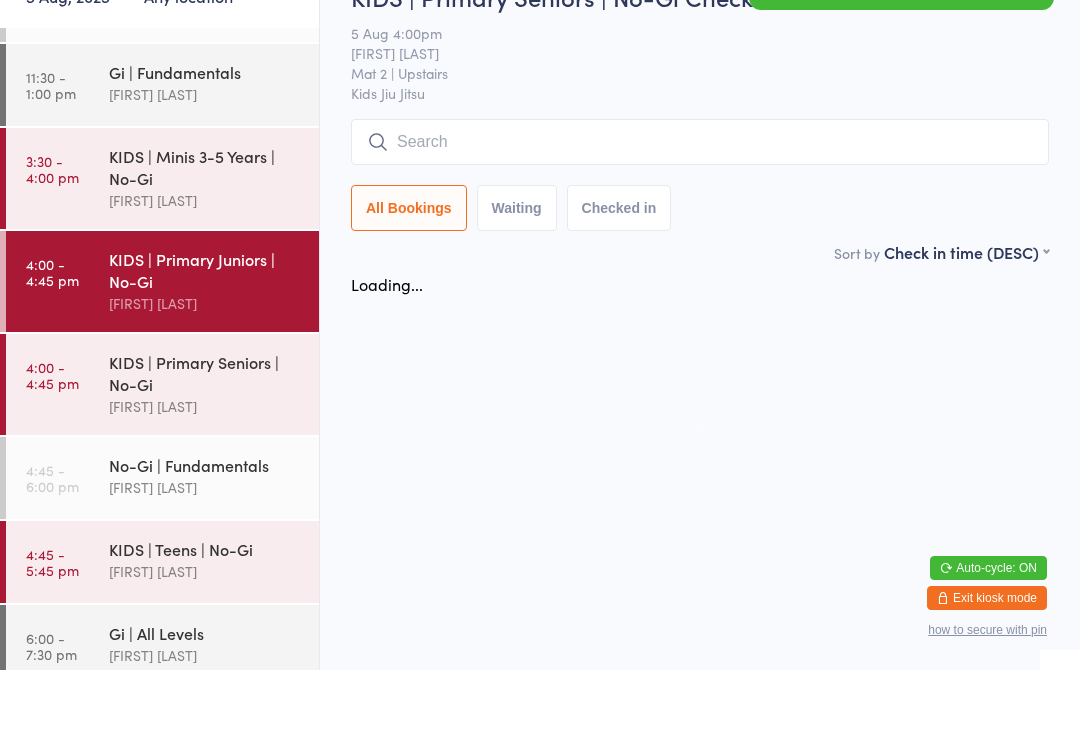 scroll, scrollTop: 0, scrollLeft: 0, axis: both 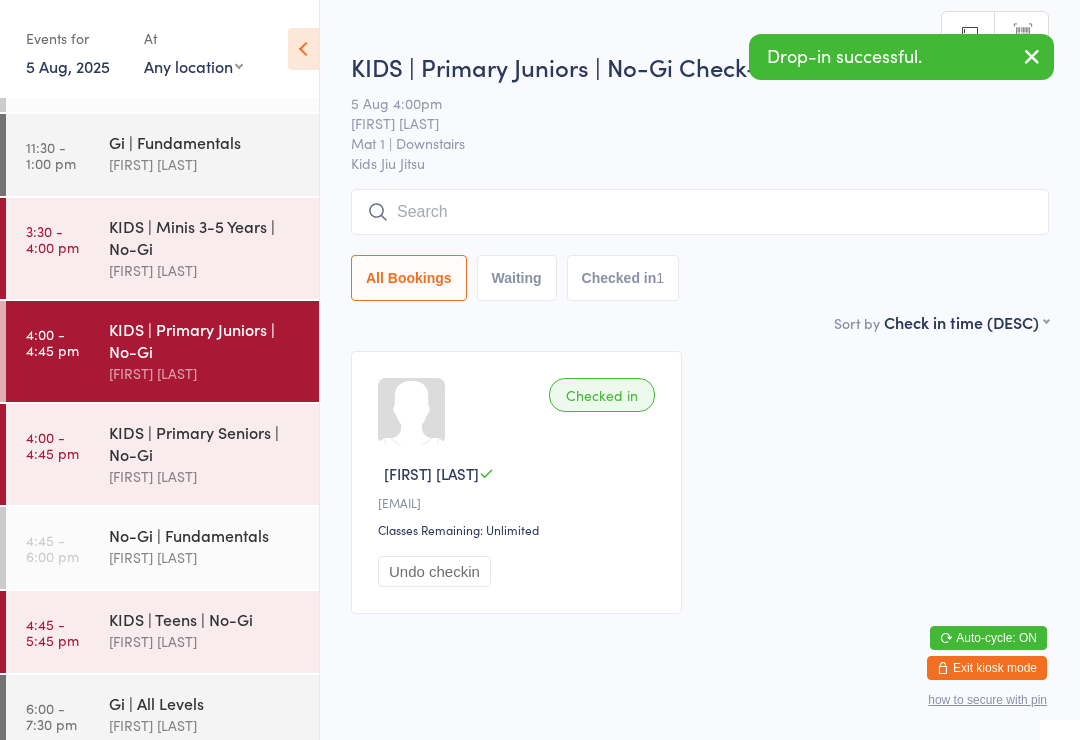 click at bounding box center (700, 212) 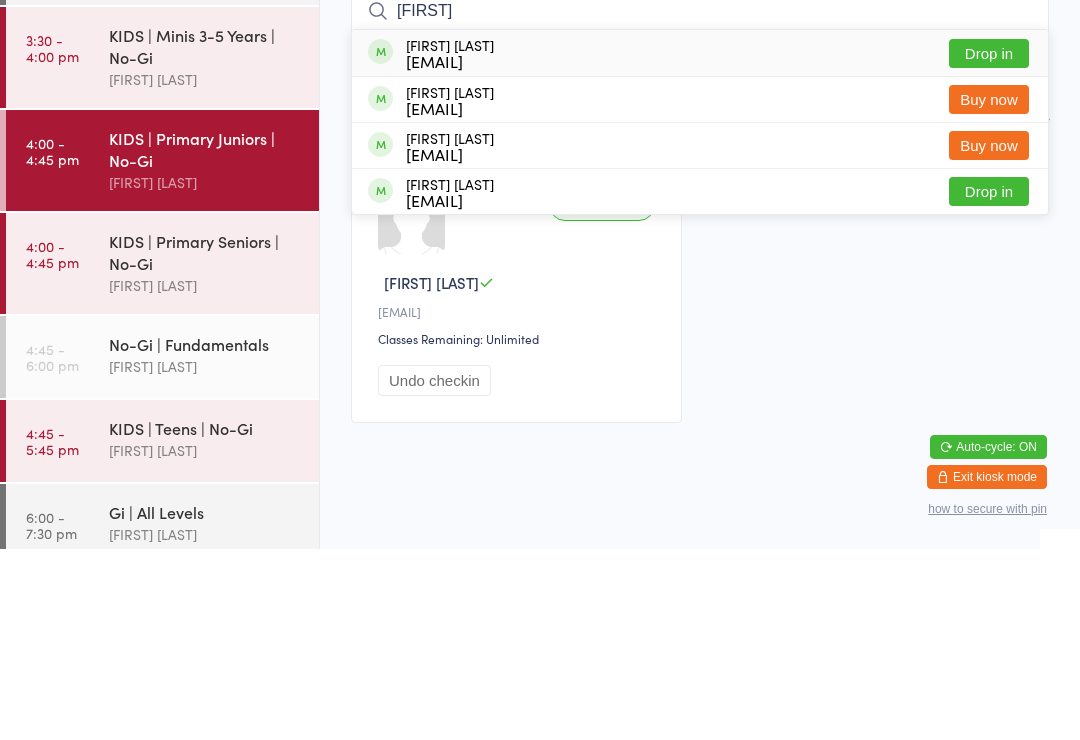 type on "[FIRST]" 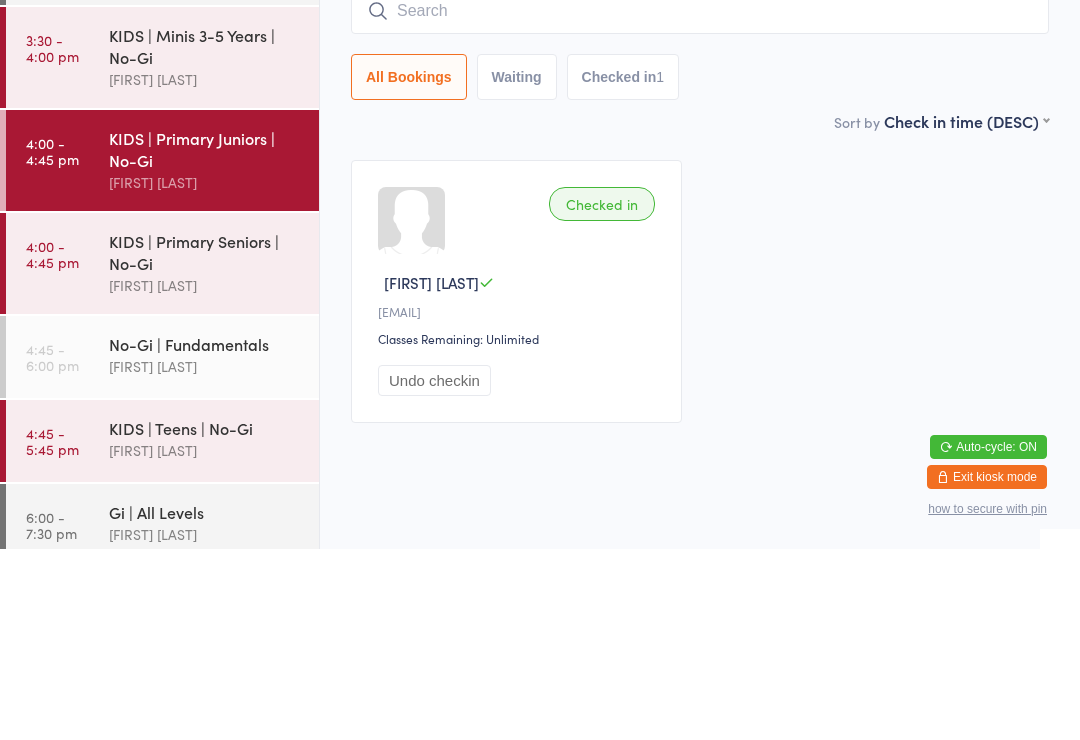scroll, scrollTop: 36, scrollLeft: 0, axis: vertical 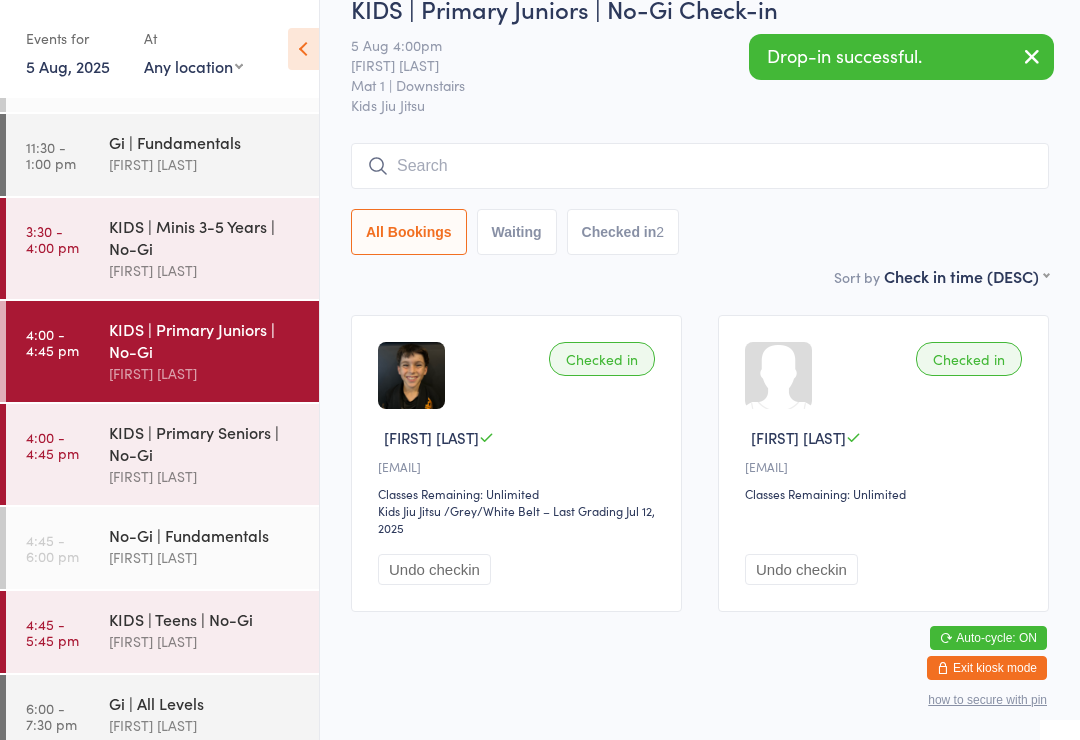 click on "4:00 - 4:45 pm" at bounding box center (52, 445) 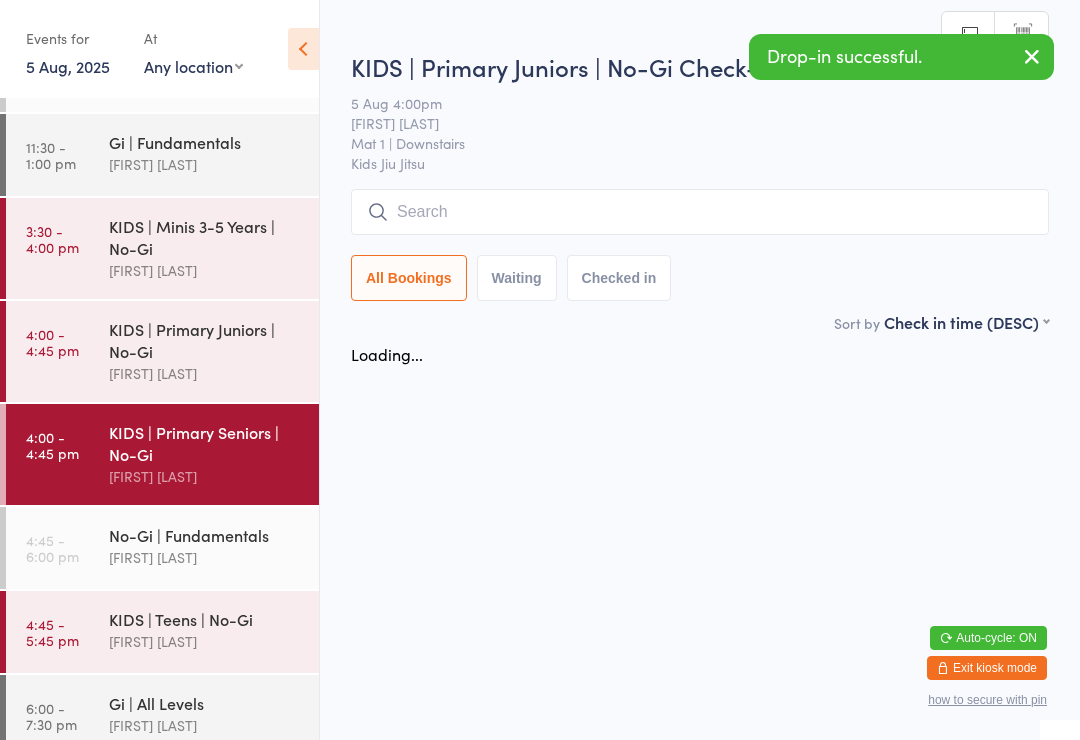 scroll, scrollTop: 0, scrollLeft: 0, axis: both 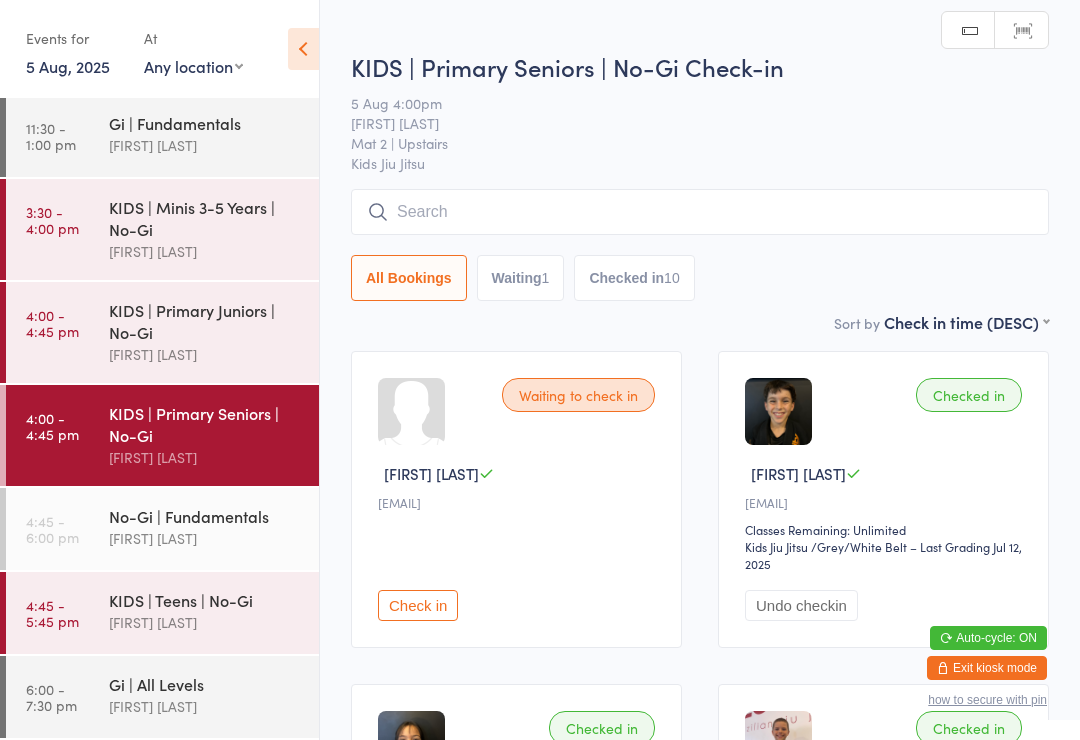 click on "[FIRST] [LAST]" at bounding box center [205, 622] 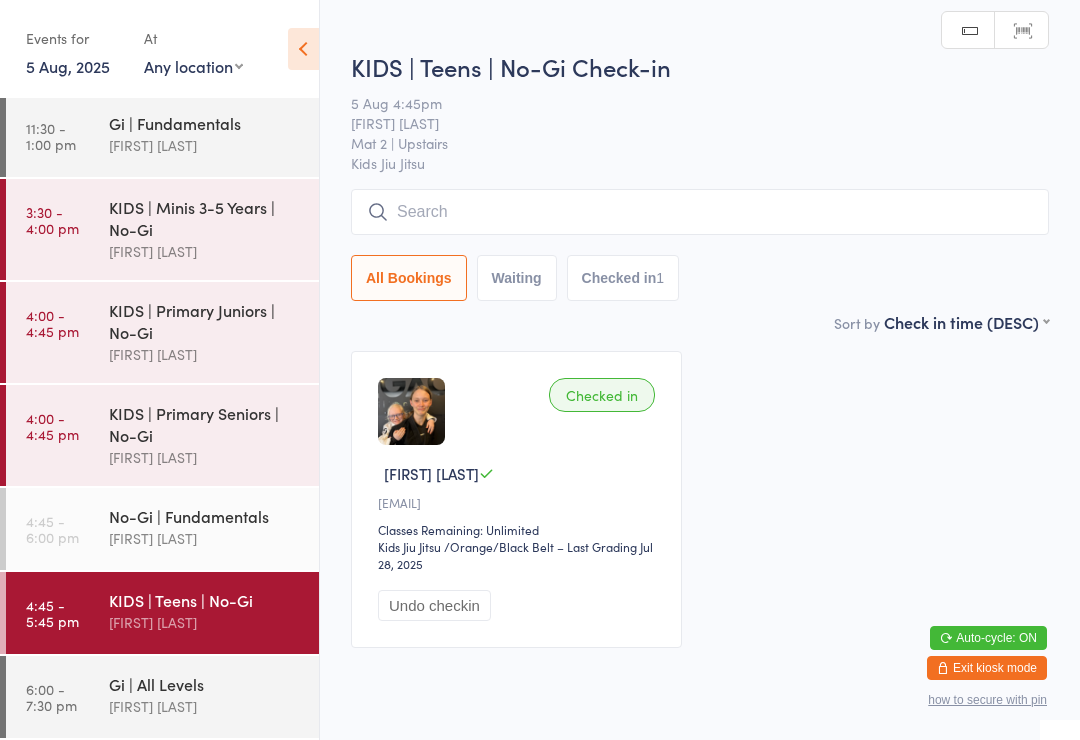 click at bounding box center (700, 212) 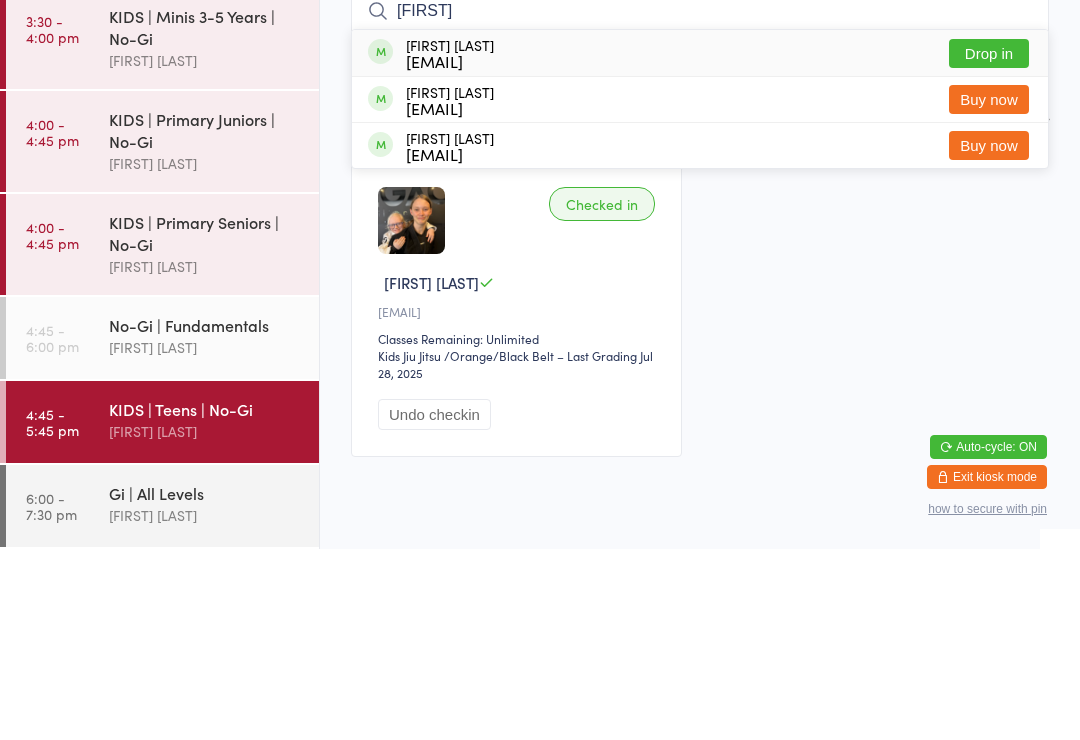 type on "[FIRST]" 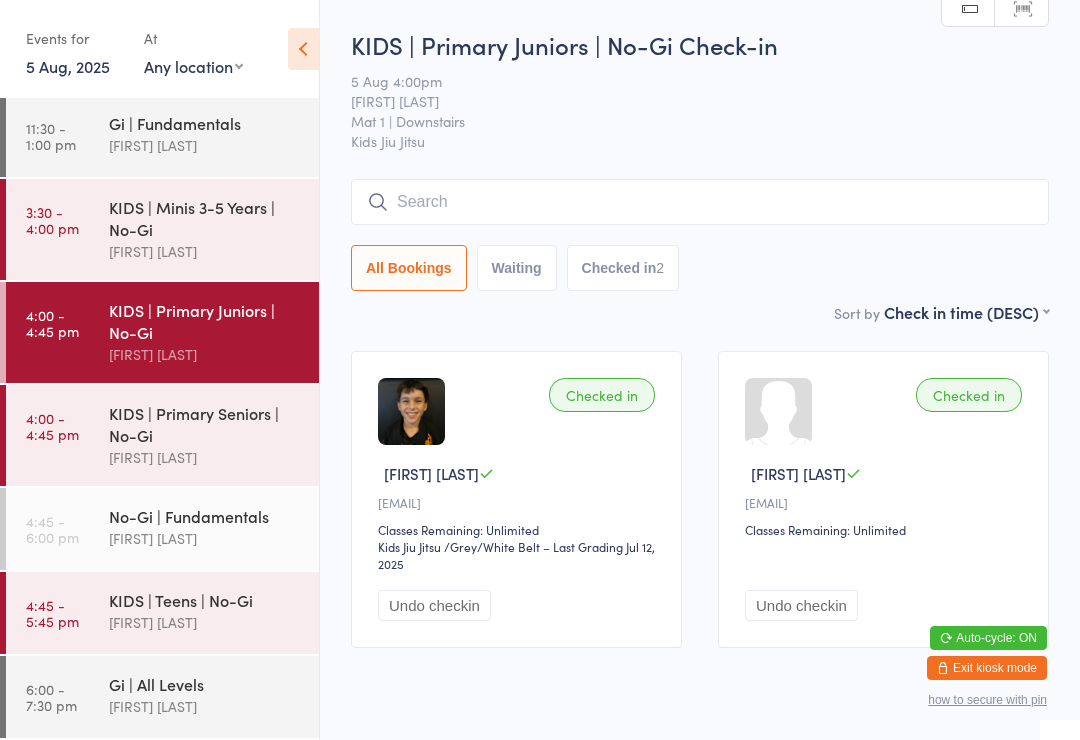 click at bounding box center [700, 202] 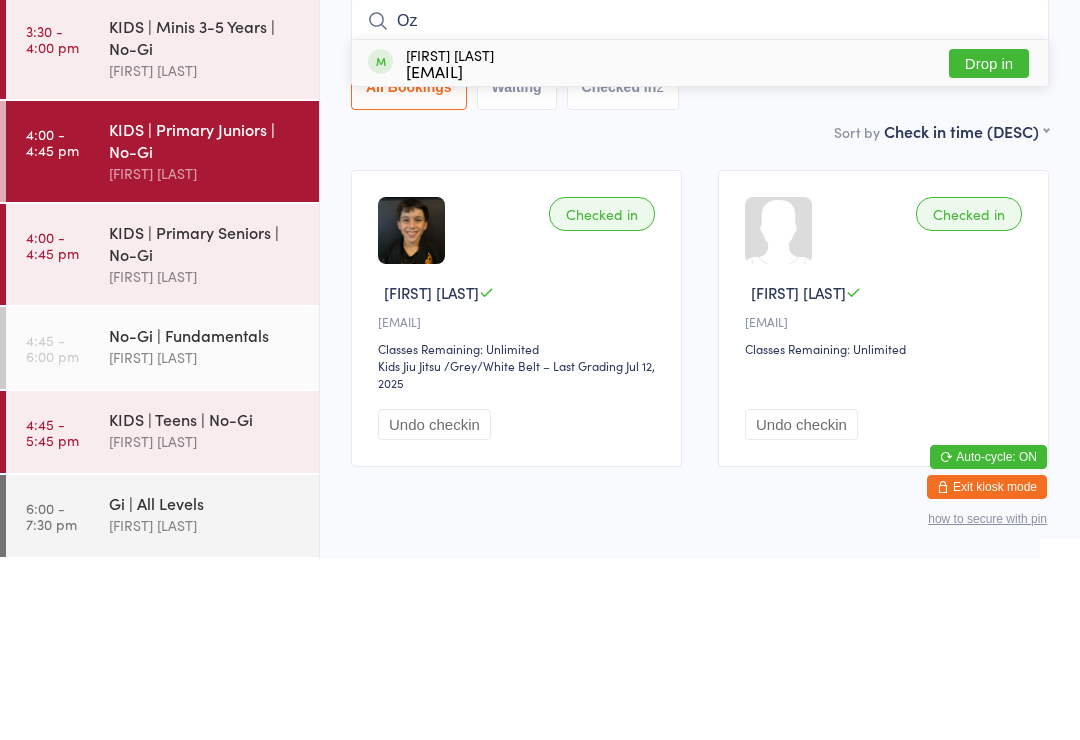 type on "Oz" 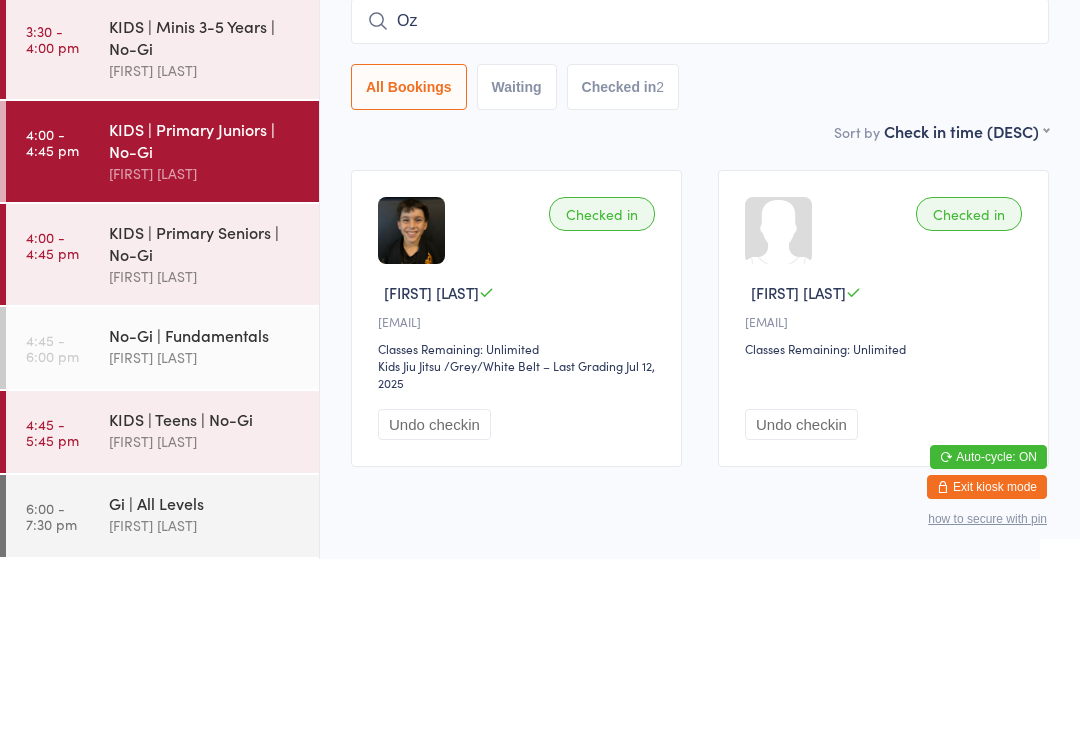type 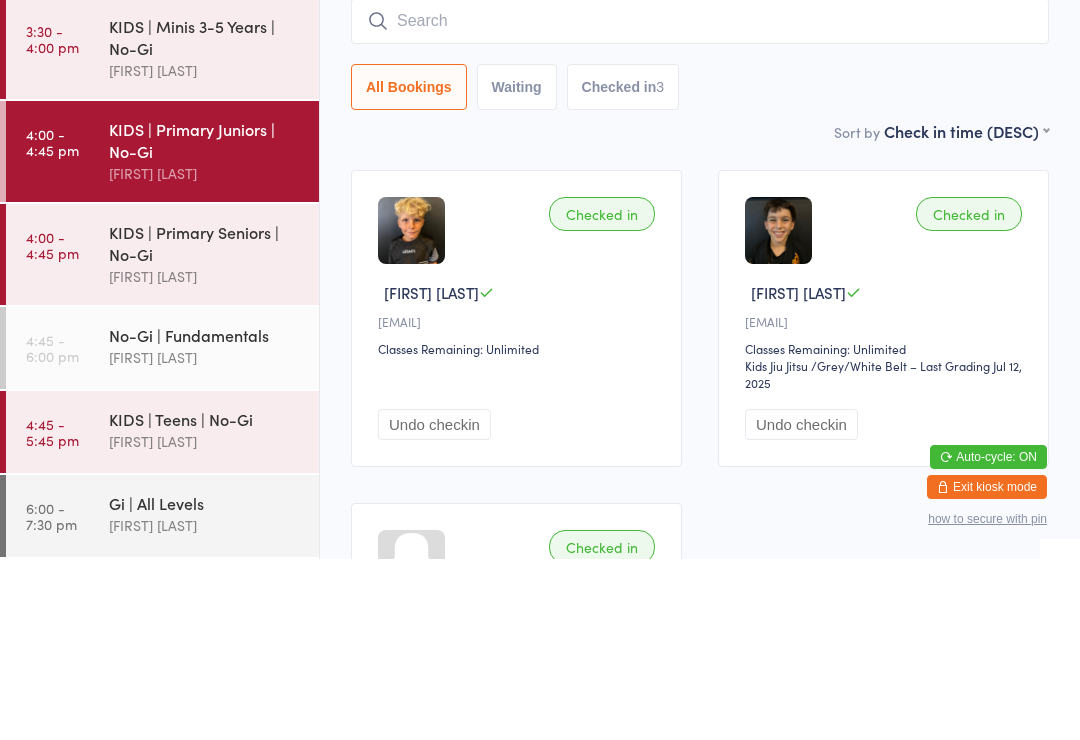 click on "KIDS | Primary Seniors | No-Gi" at bounding box center [205, 424] 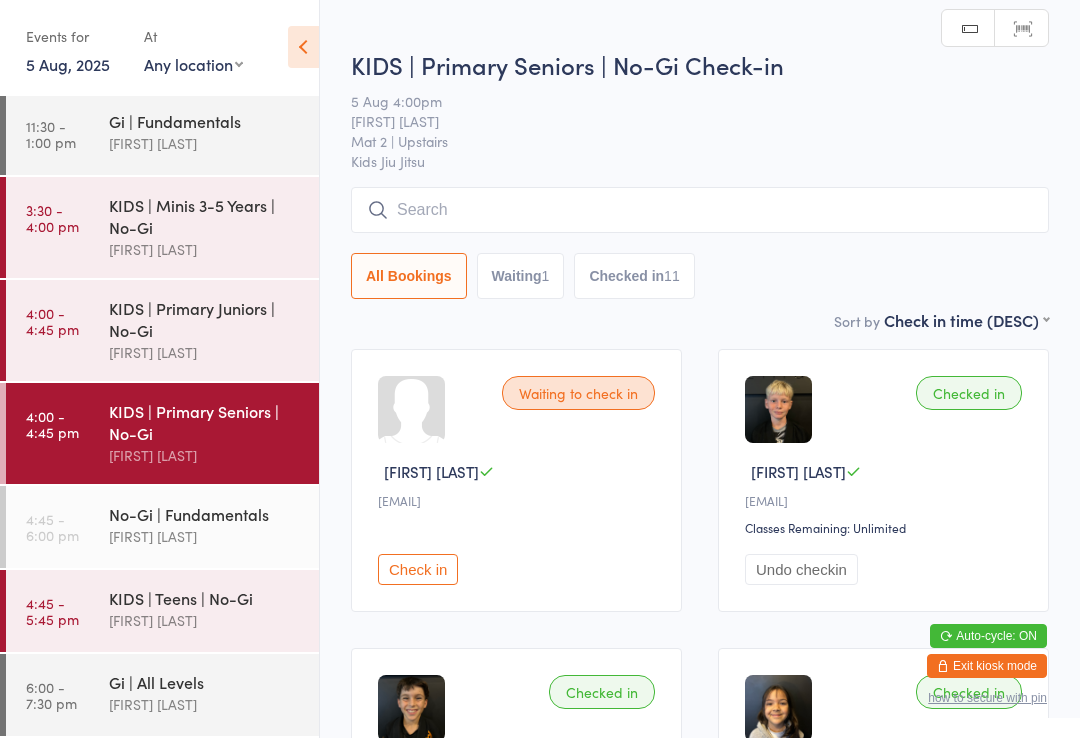 scroll, scrollTop: 24, scrollLeft: 0, axis: vertical 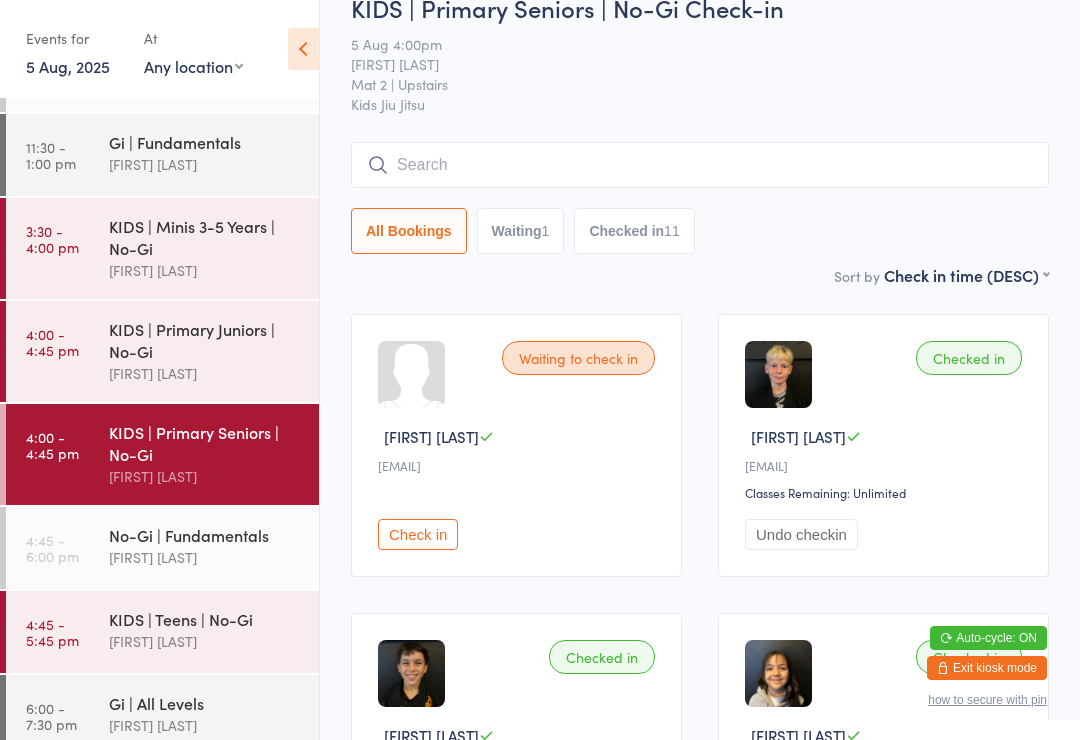 click on "Check in" at bounding box center [418, 534] 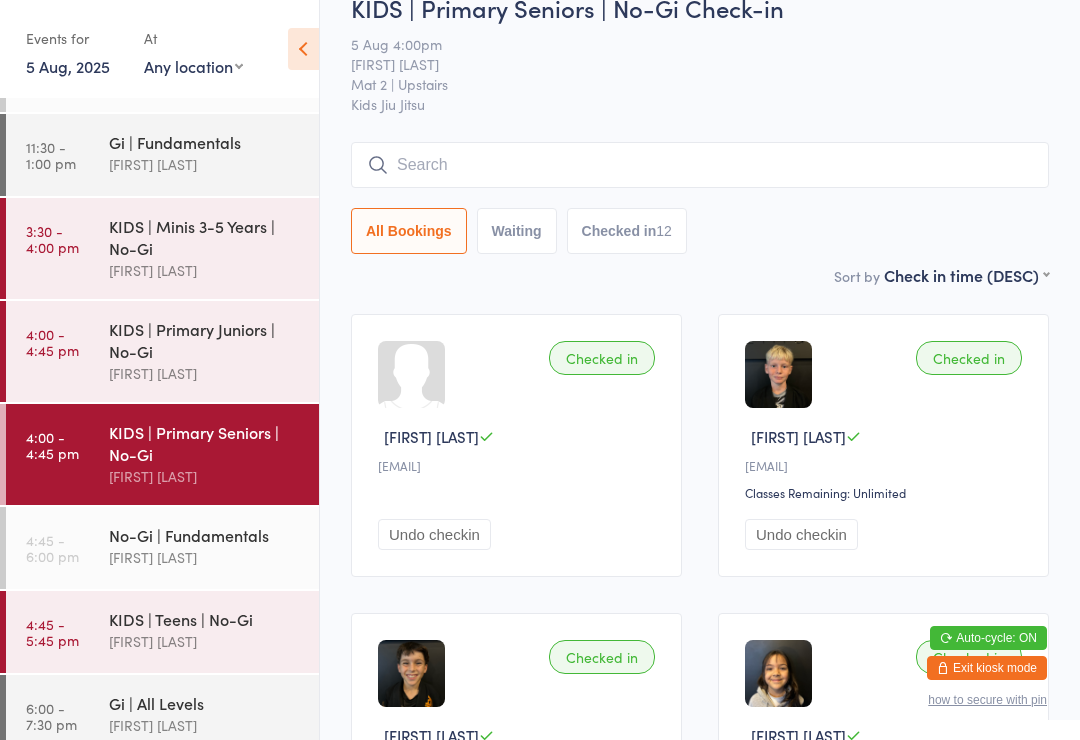 click at bounding box center (700, 165) 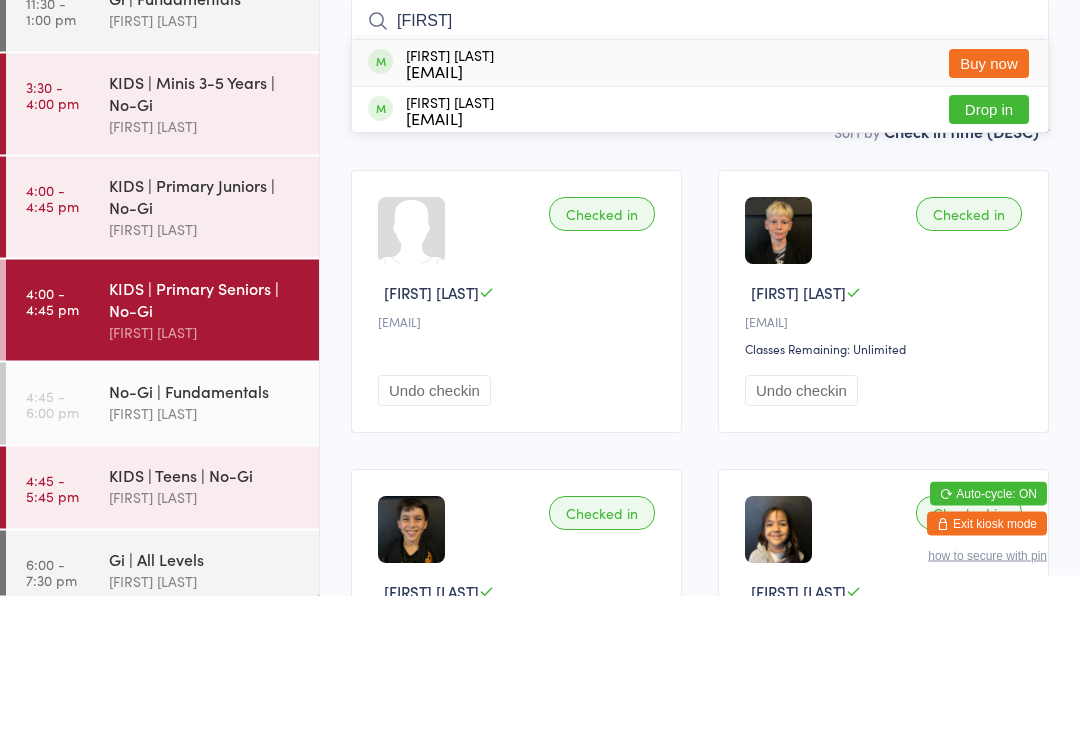 type on "[FIRST]" 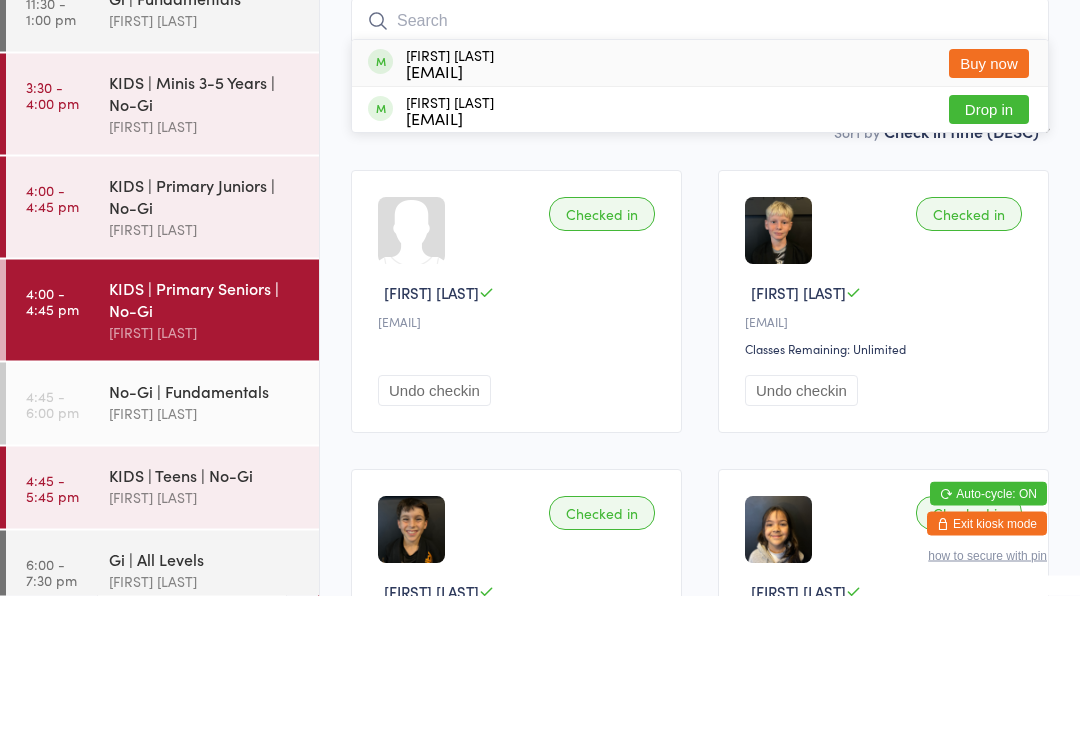 scroll, scrollTop: 181, scrollLeft: 0, axis: vertical 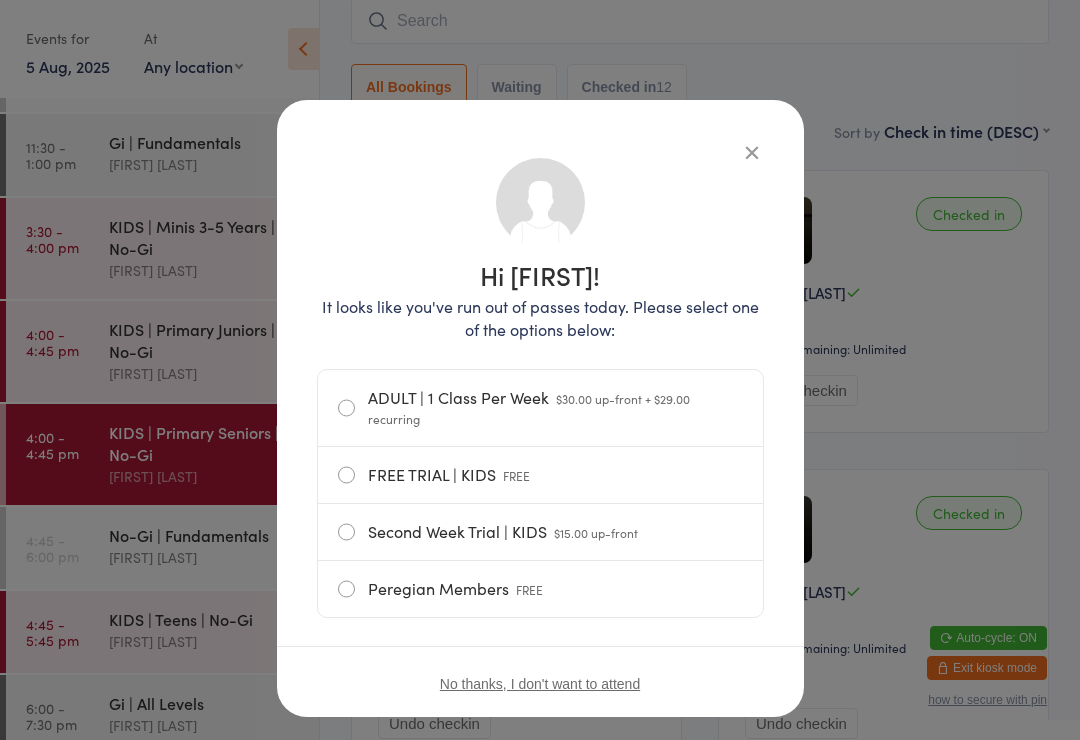 click at bounding box center (752, 152) 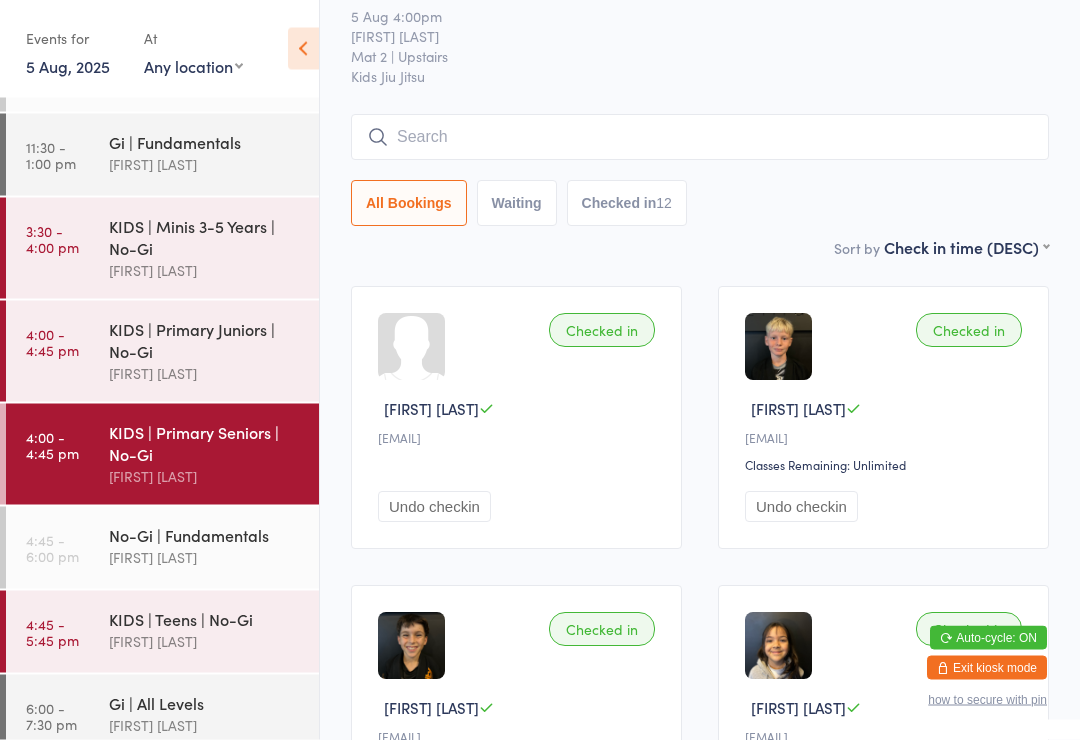 scroll, scrollTop: 0, scrollLeft: 0, axis: both 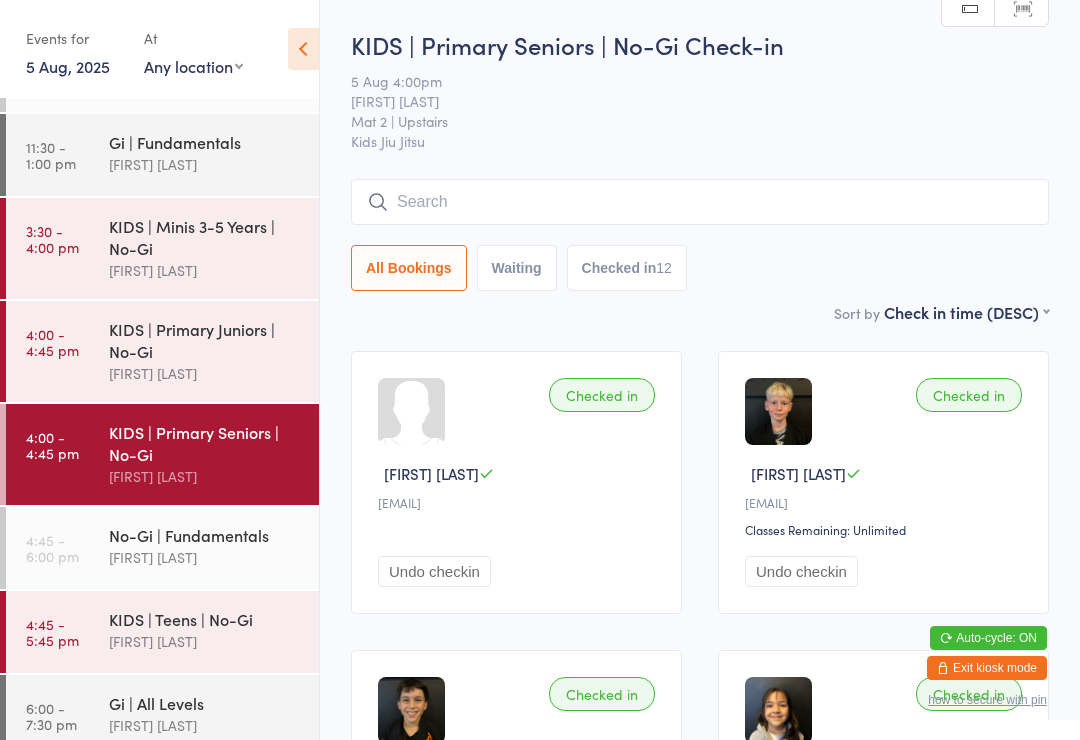 click at bounding box center [700, 202] 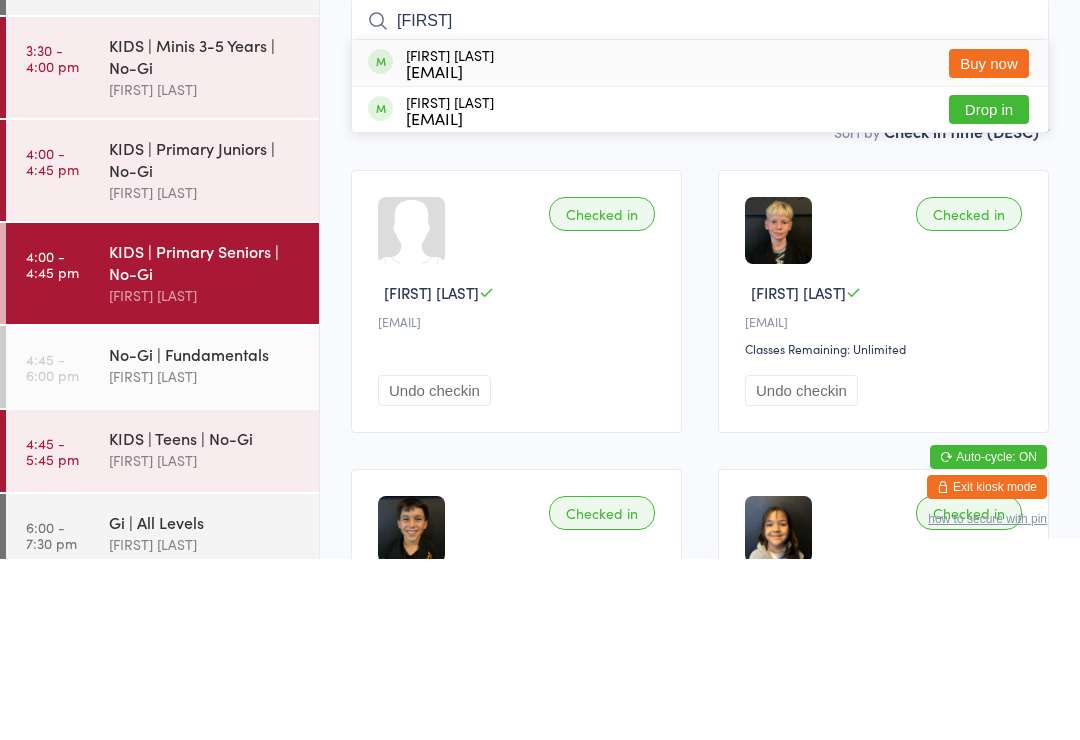 type on "[FIRST]" 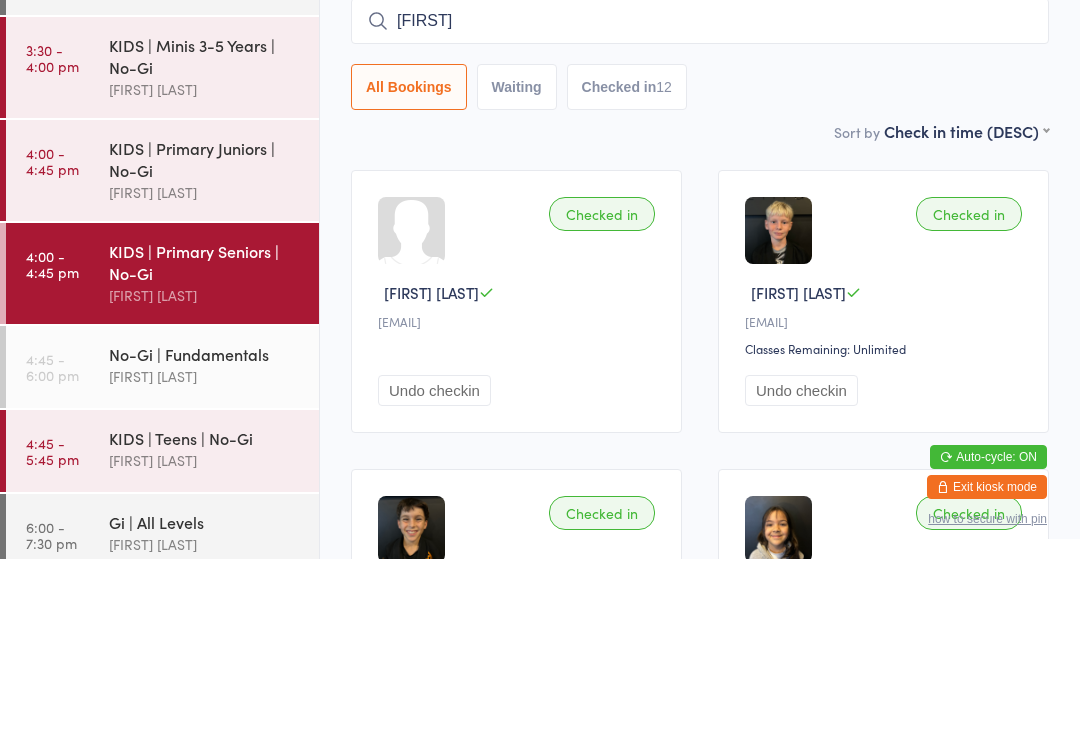 type 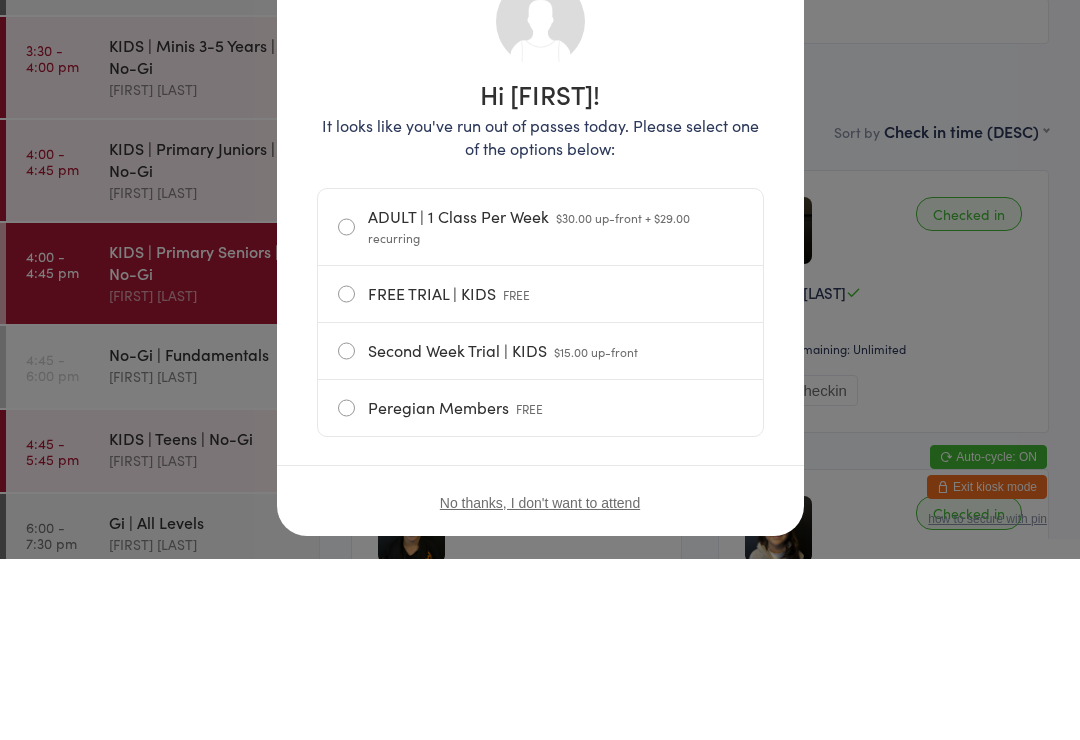 scroll, scrollTop: 181, scrollLeft: 0, axis: vertical 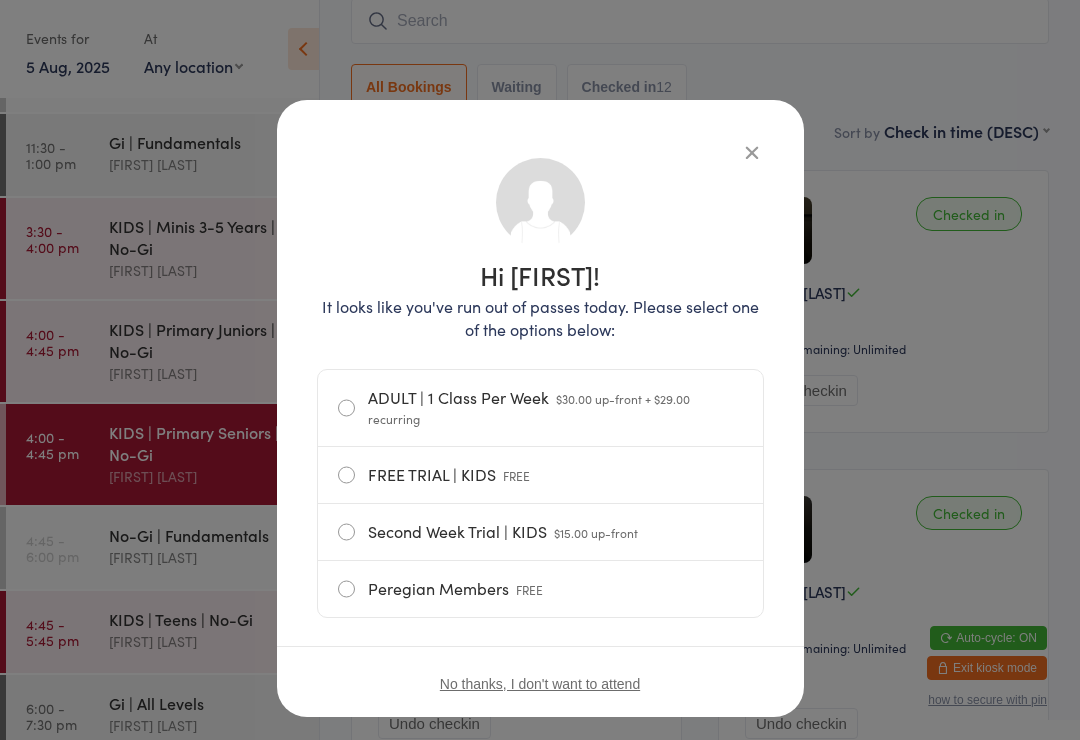 click at bounding box center (752, 152) 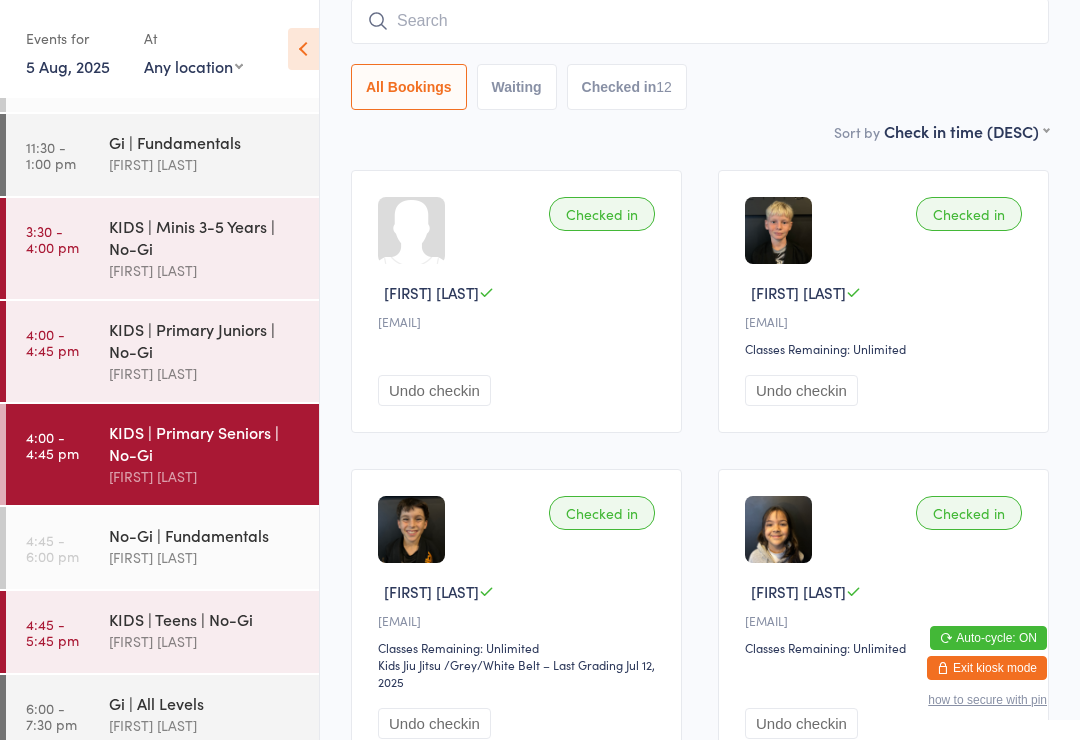 click on "[FIRST] [LAST]" at bounding box center [205, 557] 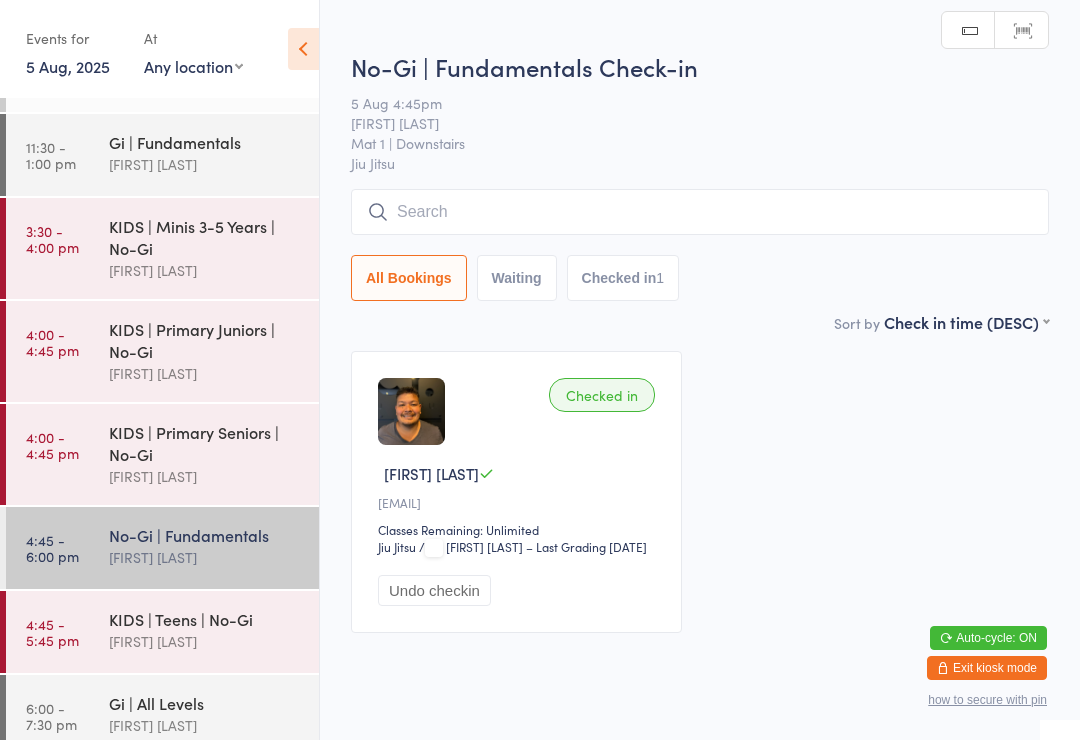 click at bounding box center (700, 212) 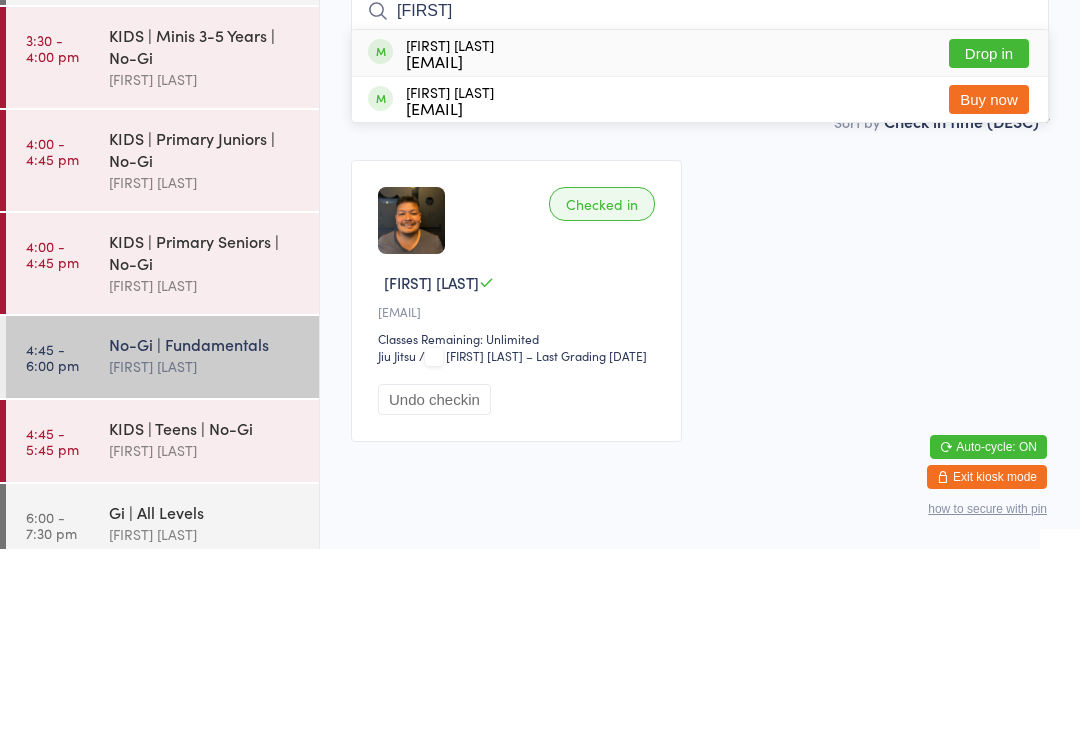 type on "[FIRST]" 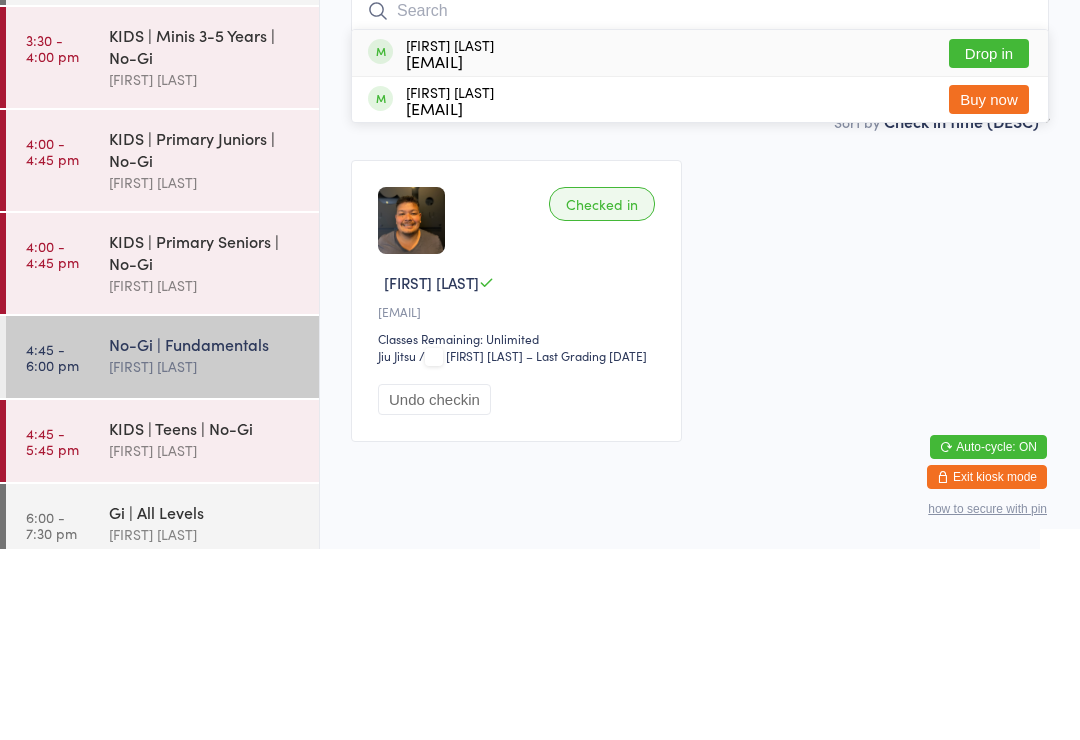 scroll, scrollTop: 54, scrollLeft: 0, axis: vertical 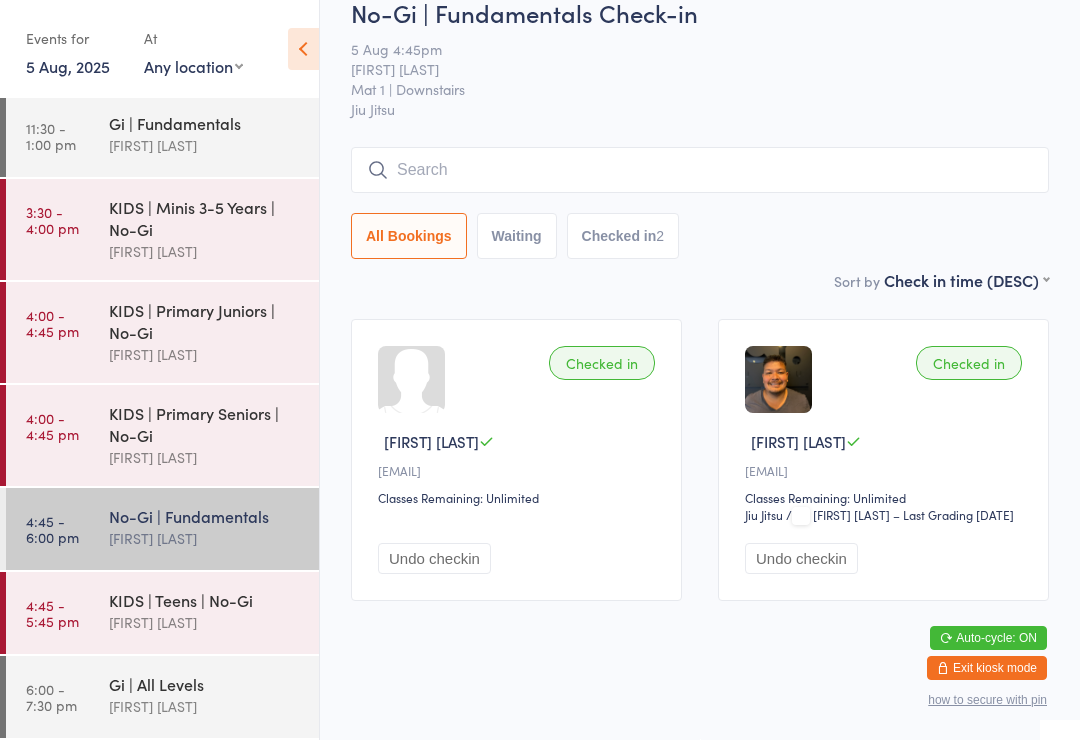 click on "KIDS | Teens | No-Gi" at bounding box center (205, 600) 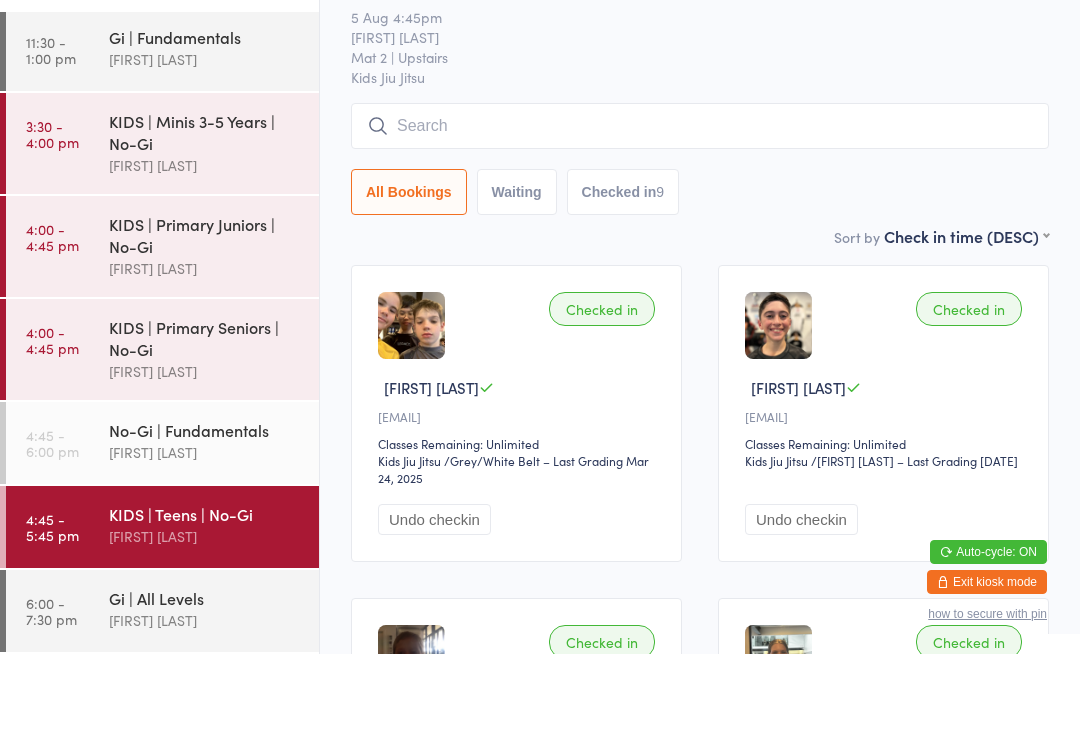 scroll, scrollTop: 110, scrollLeft: 0, axis: vertical 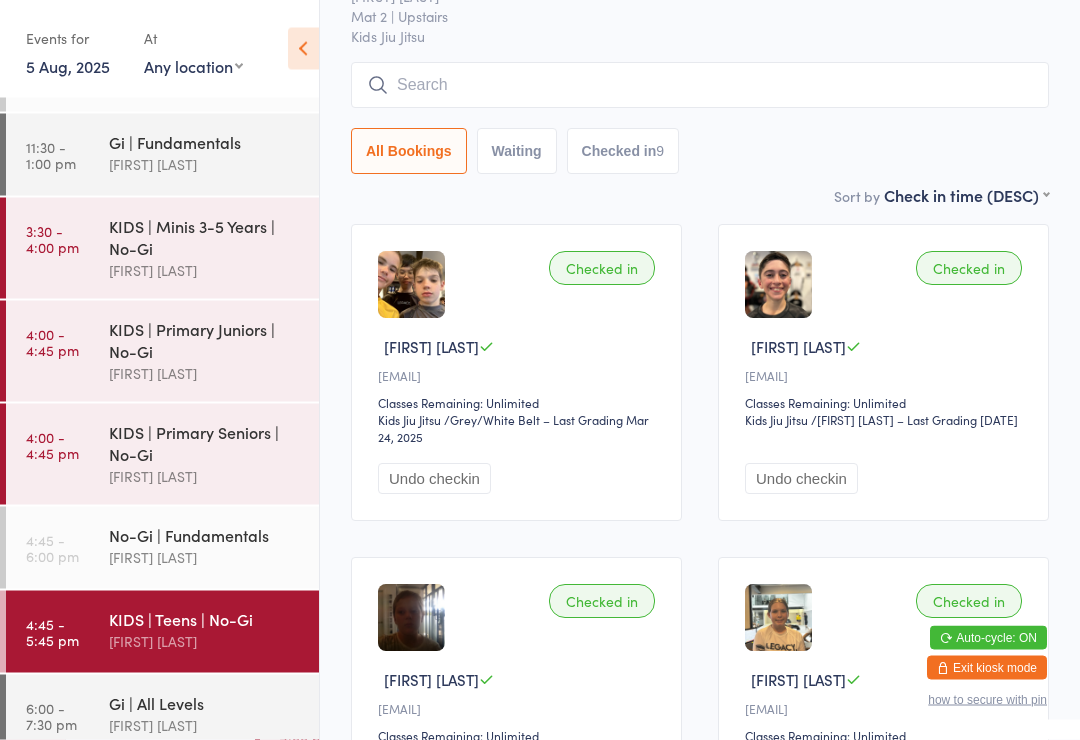 click at bounding box center (700, 86) 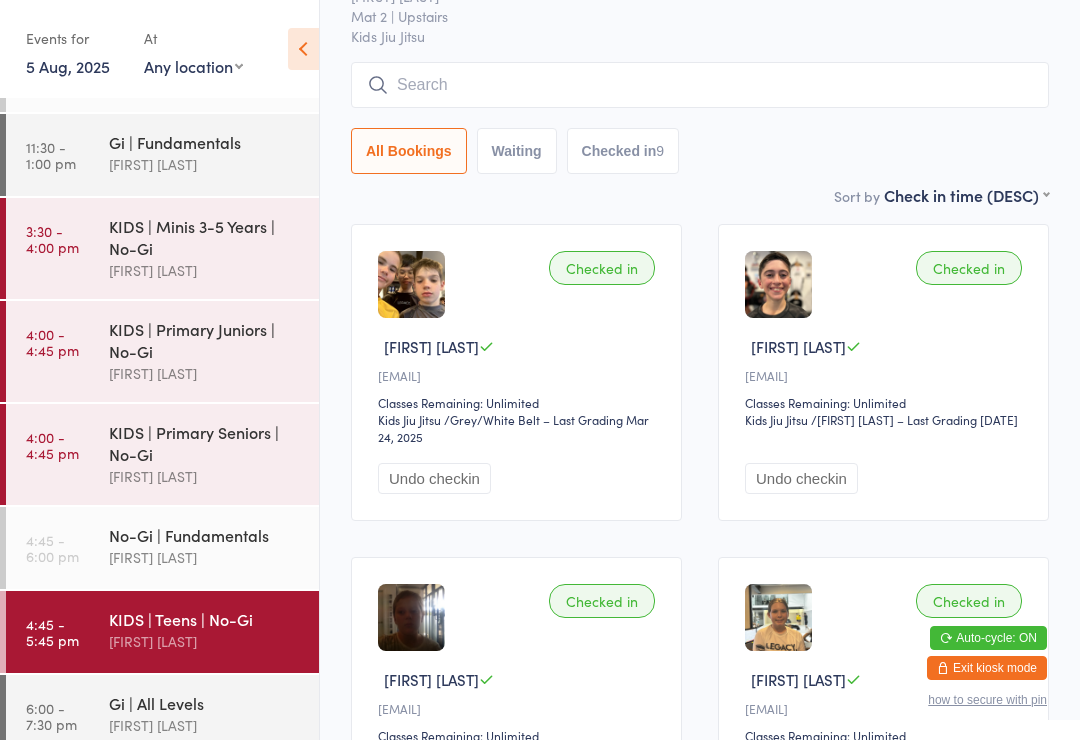 scroll, scrollTop: 126, scrollLeft: 0, axis: vertical 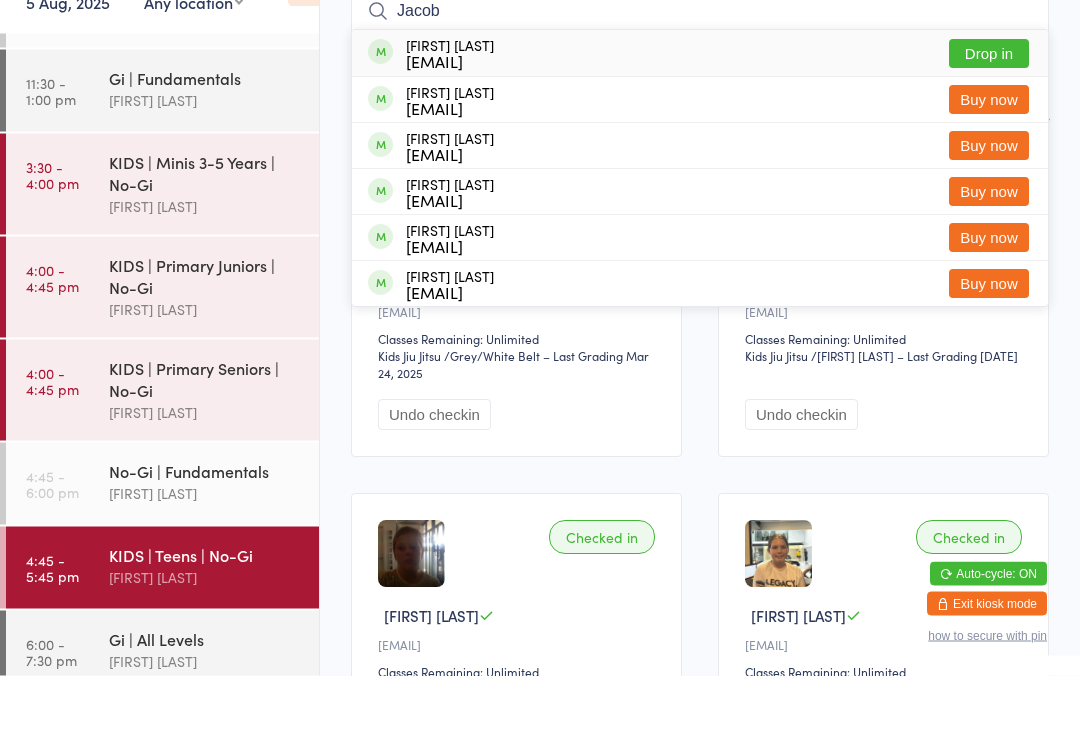 type on "Jacob" 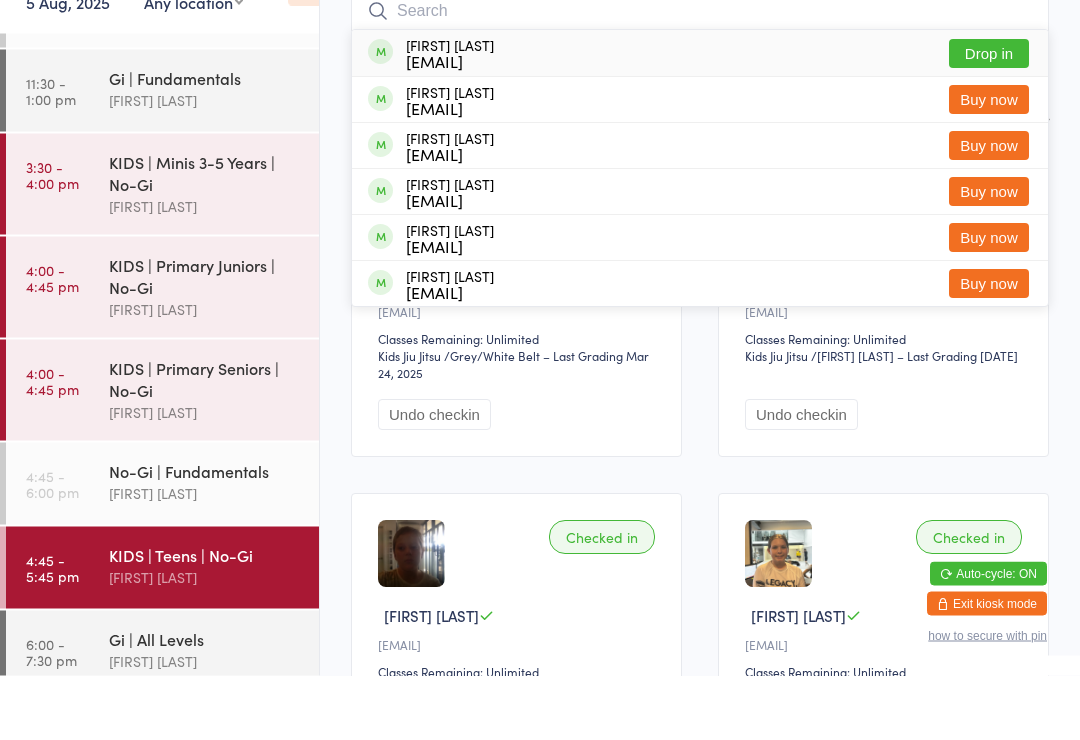 scroll, scrollTop: 191, scrollLeft: 0, axis: vertical 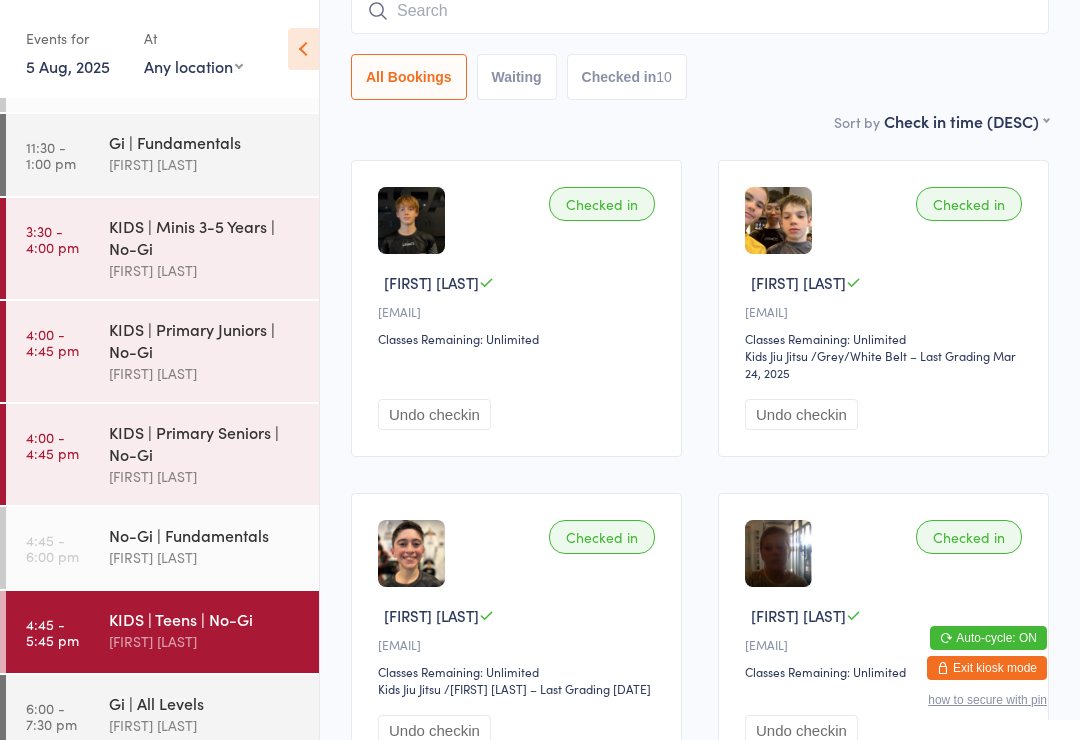 click at bounding box center [700, 11] 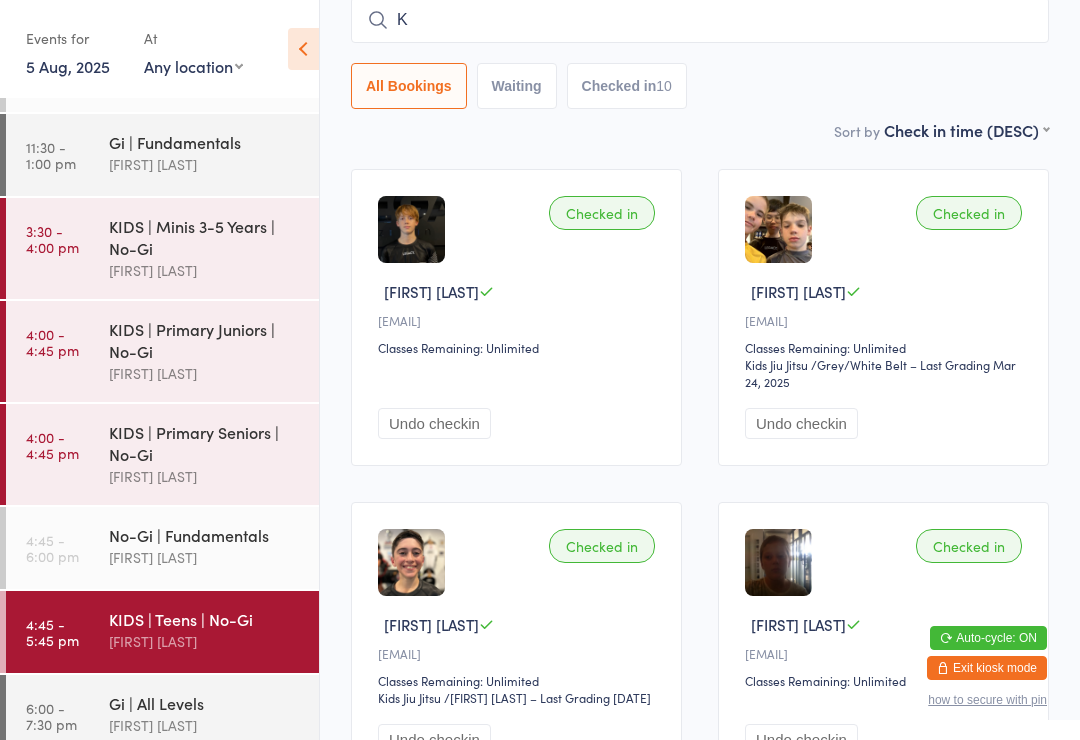 scroll, scrollTop: 181, scrollLeft: 0, axis: vertical 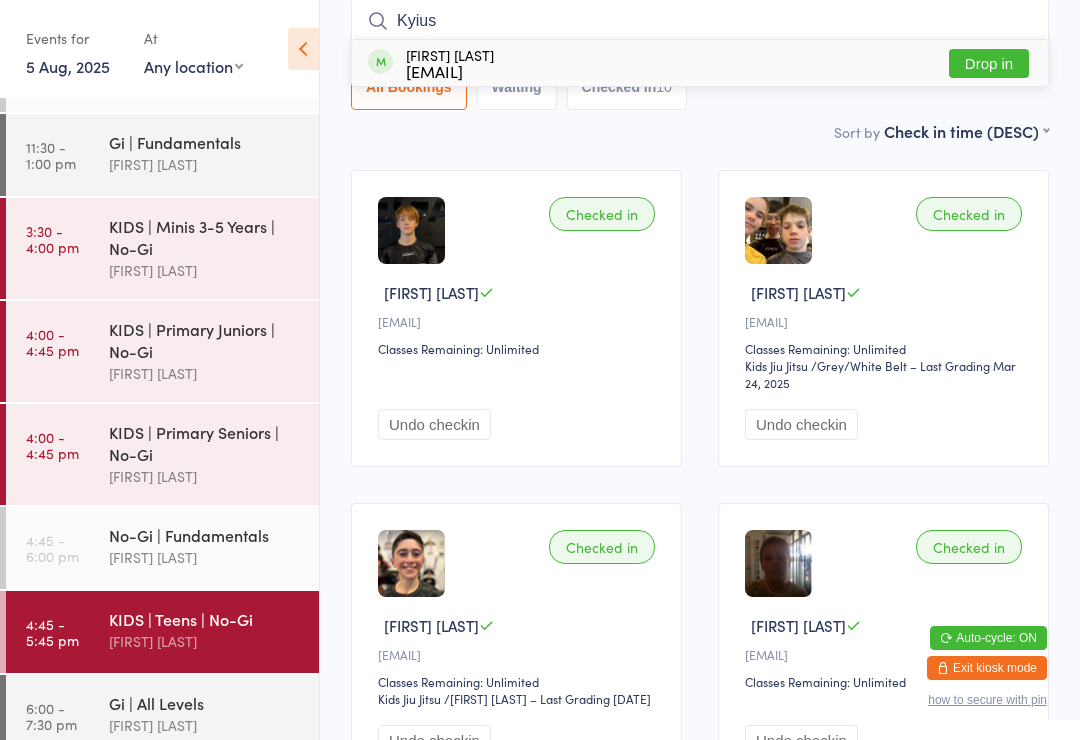 type on "Kyius" 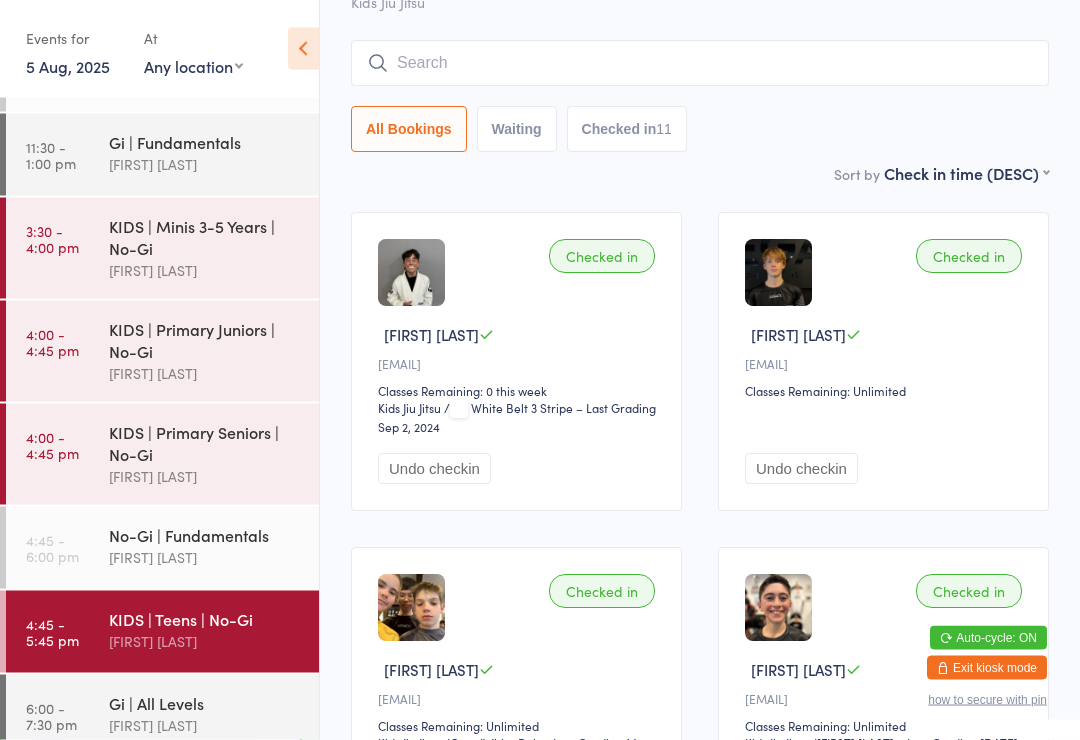 click on "KIDS | Teens | No-Gi Check-in 5 Aug 4:45pm [FIRST] [LAST] Mat 2 | Upstairs Kids Jiu Jitsu Manual search Scanner input All Bookings Waiting Checked in 11" at bounding box center [700, 26] 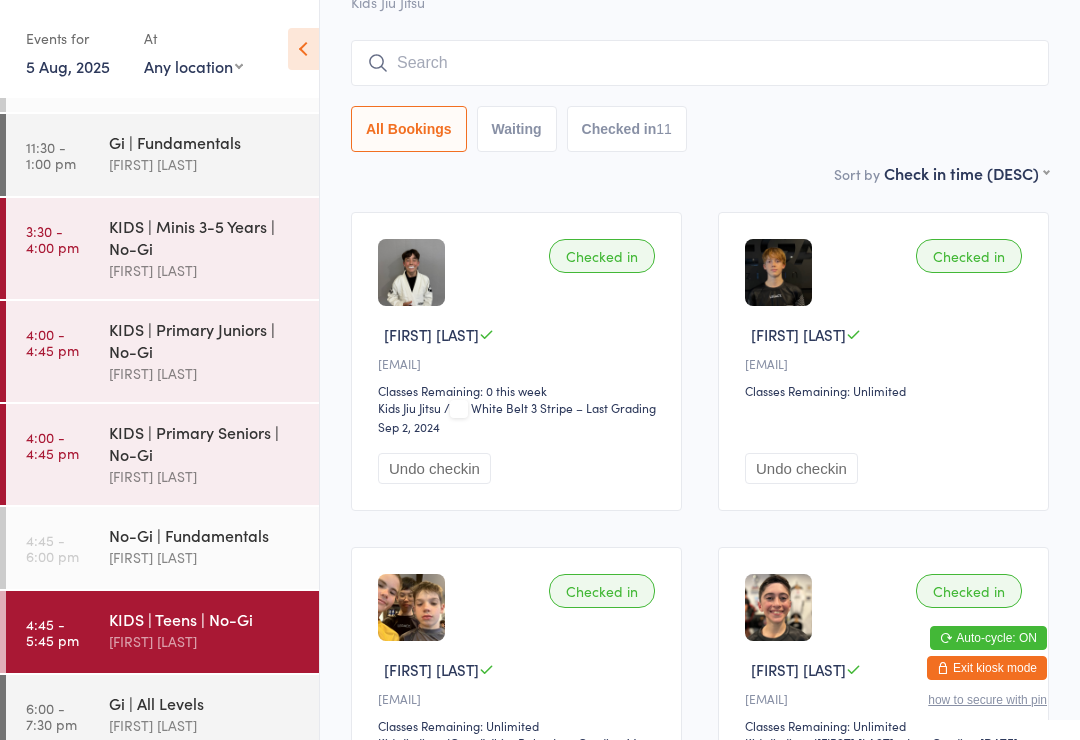 click at bounding box center (700, 63) 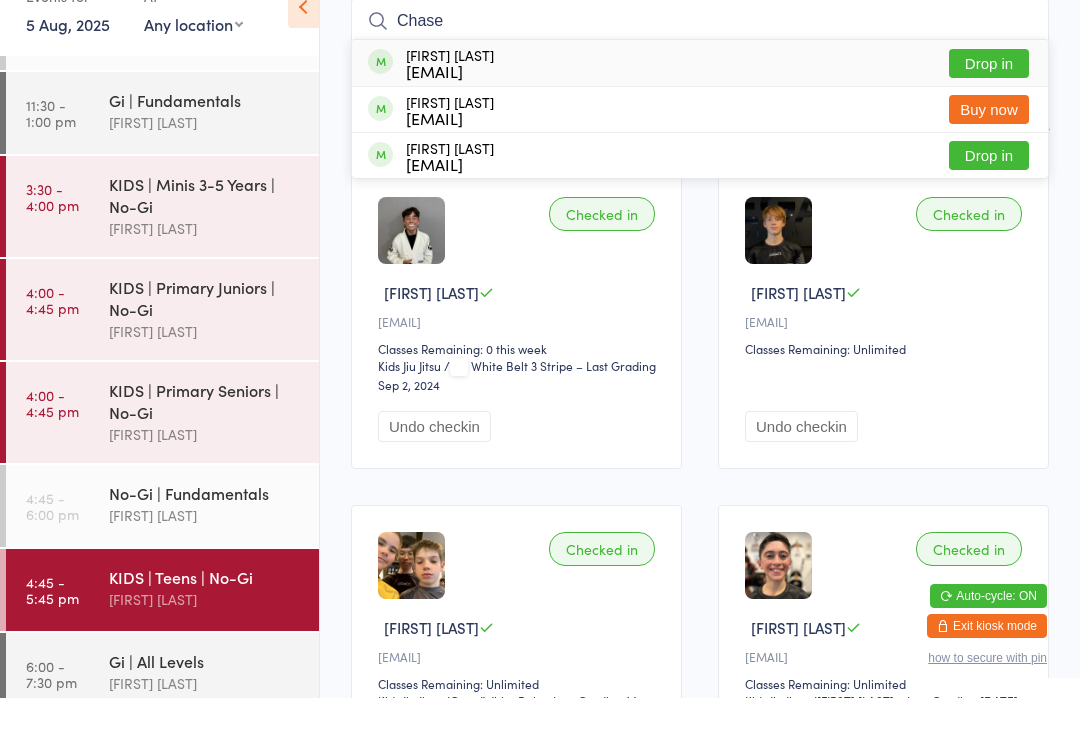 type on "Chase" 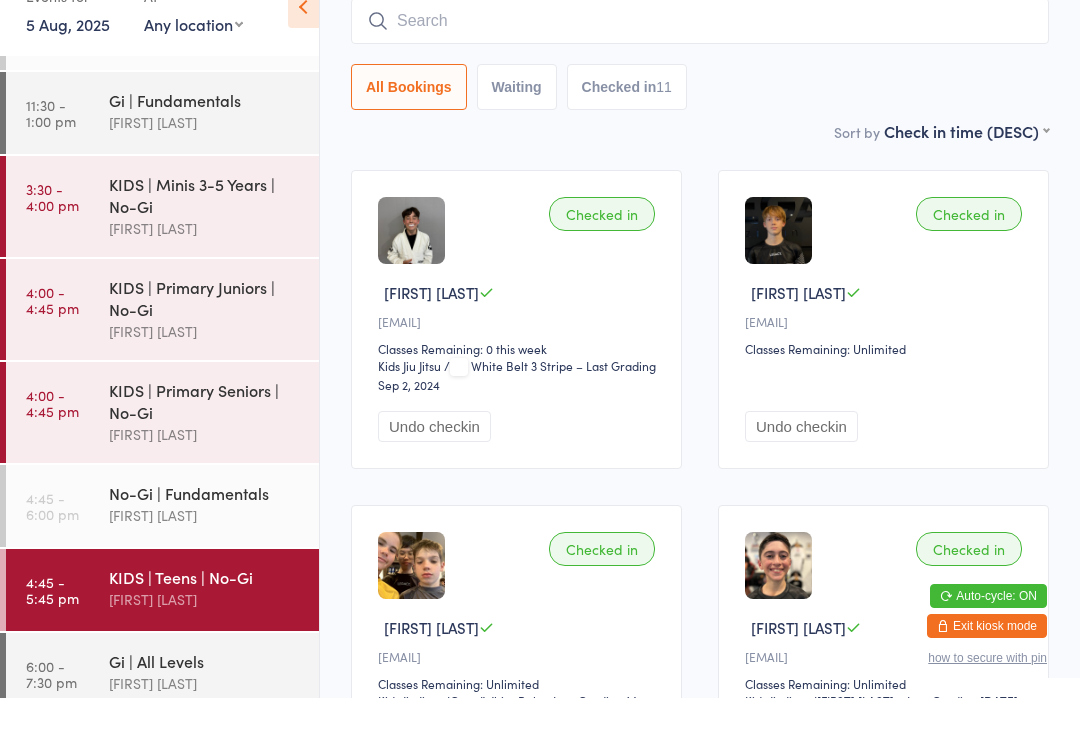 scroll, scrollTop: 181, scrollLeft: 0, axis: vertical 